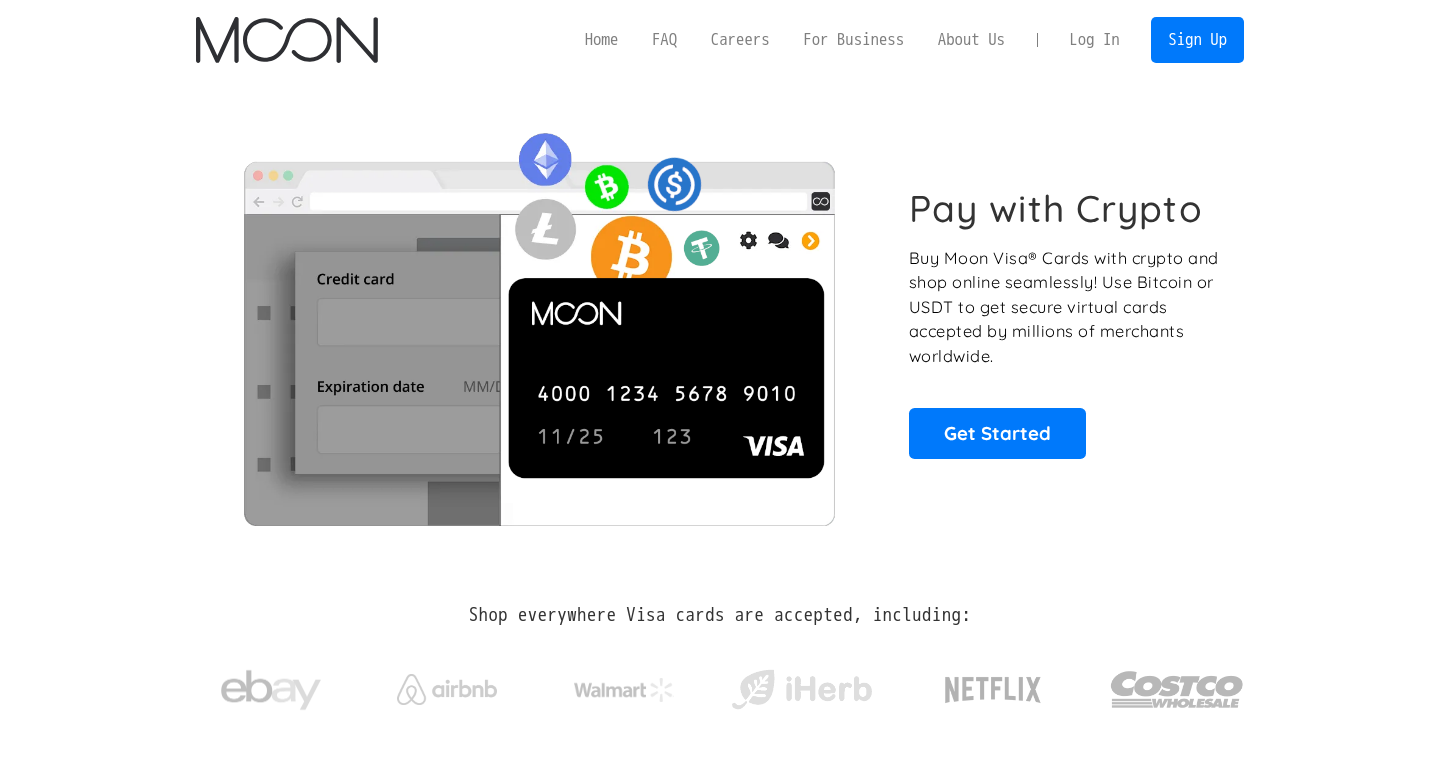scroll, scrollTop: 0, scrollLeft: 0, axis: both 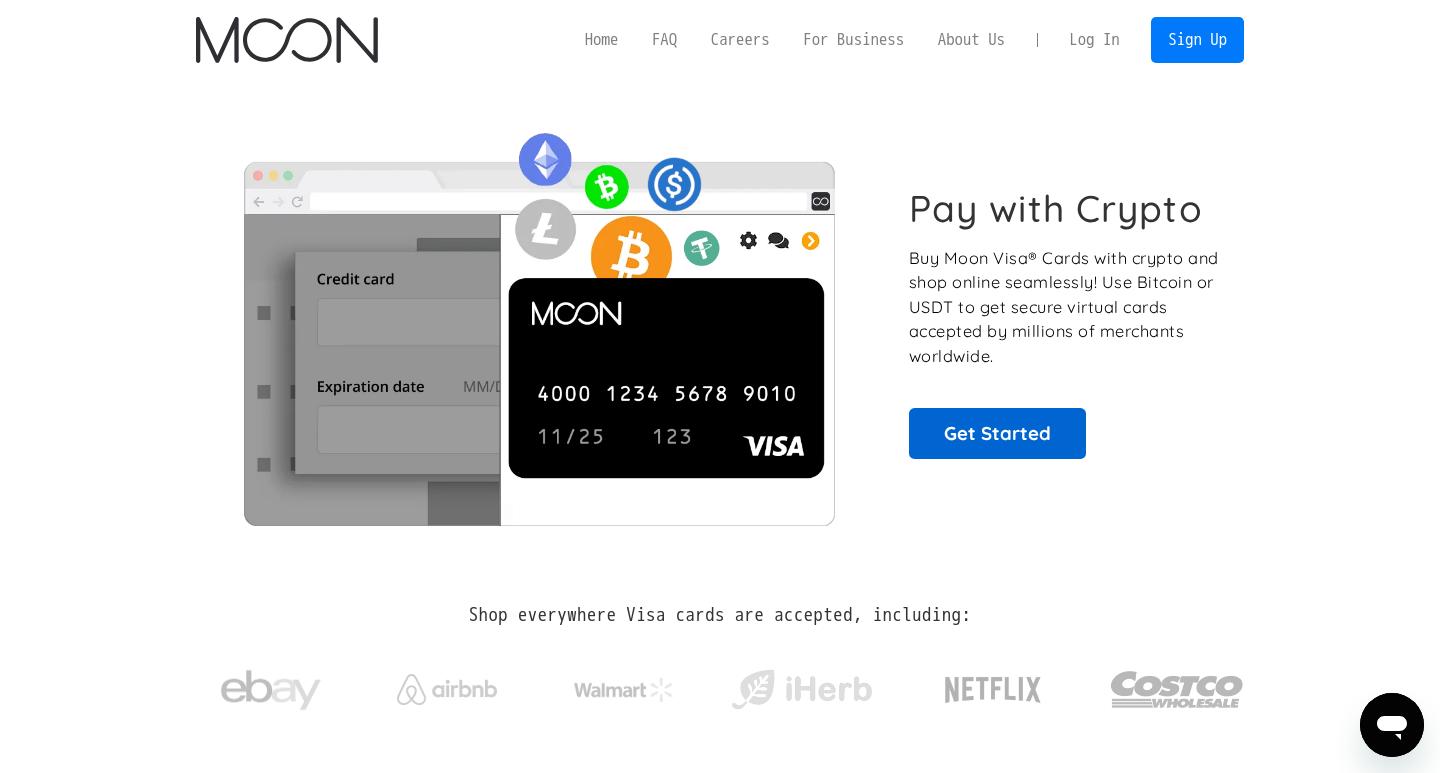 click on "Get Started" at bounding box center [997, 433] 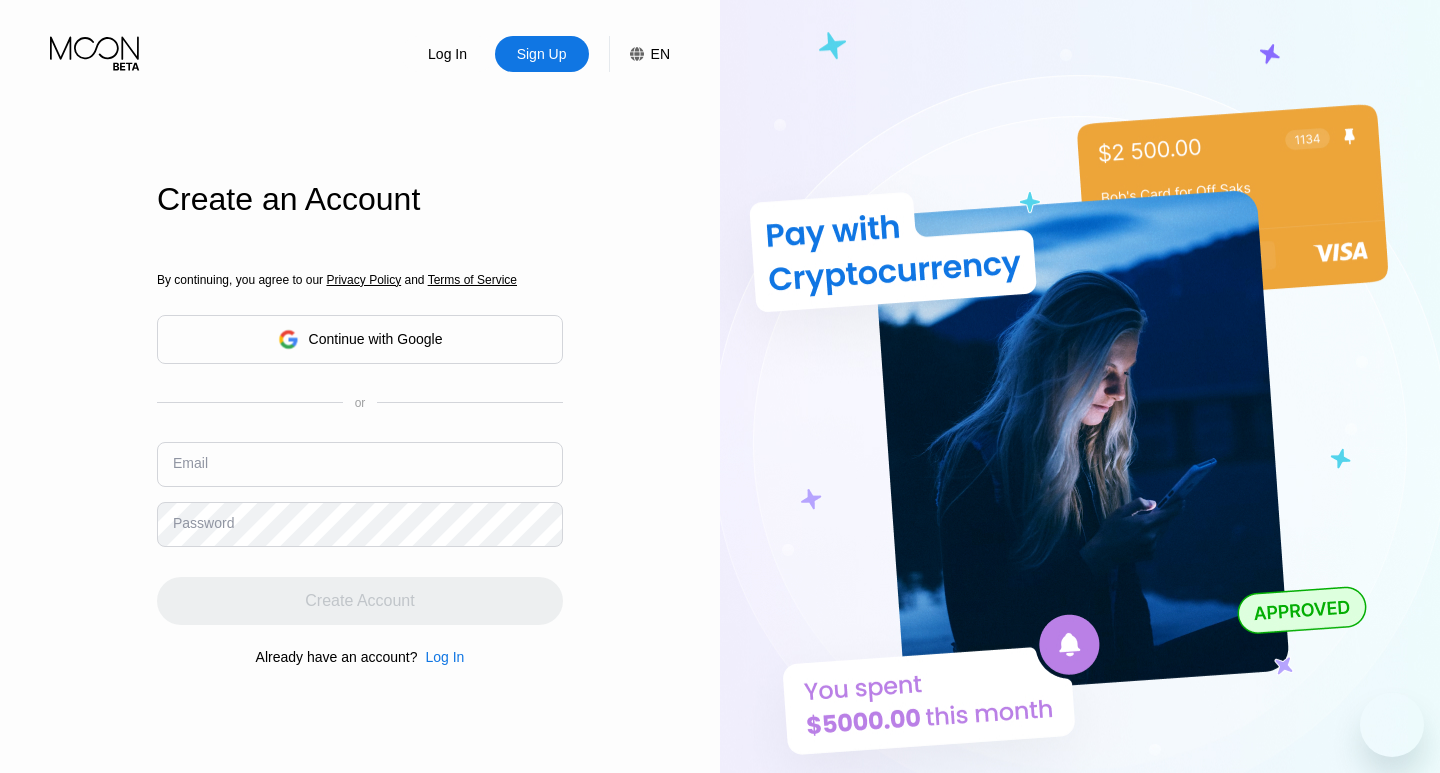 scroll, scrollTop: 0, scrollLeft: 0, axis: both 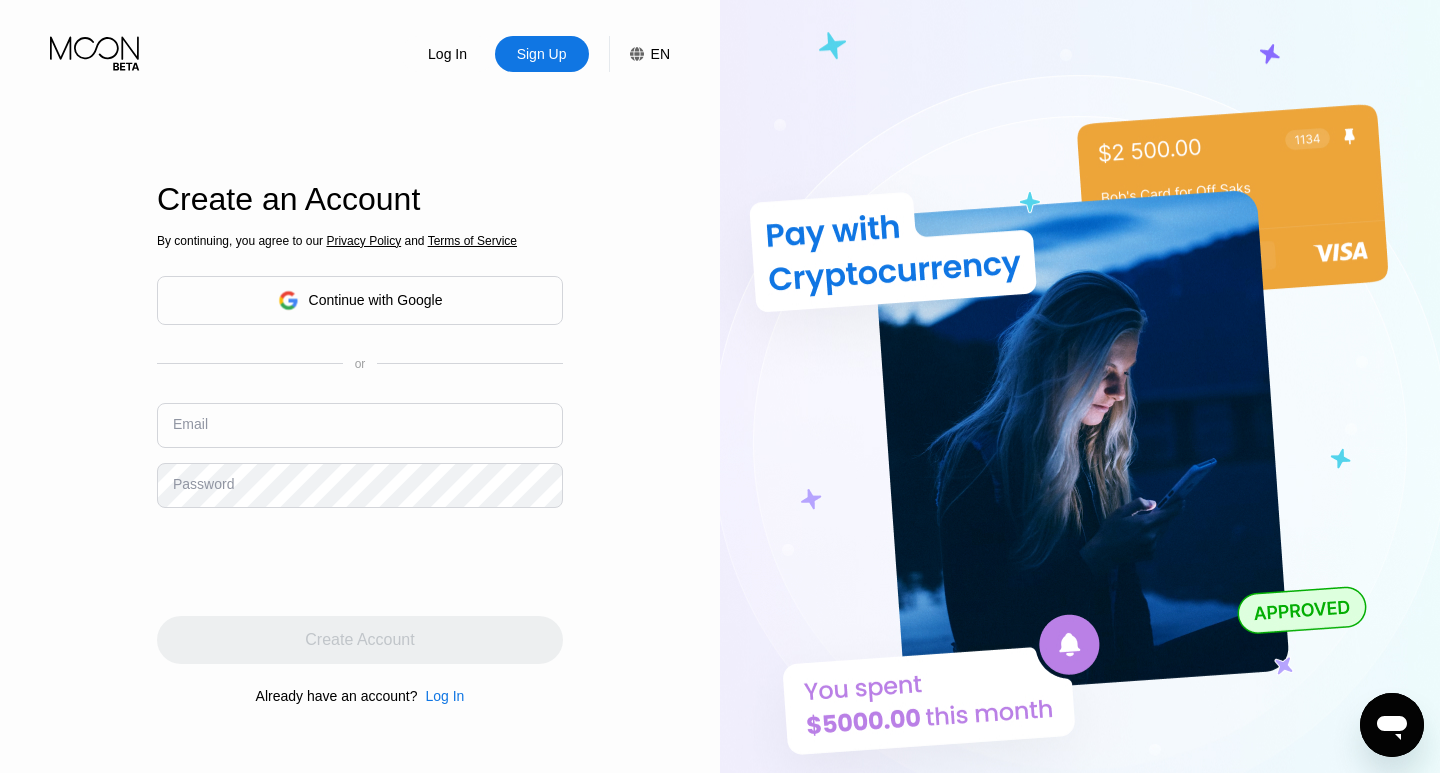 click at bounding box center (360, 425) 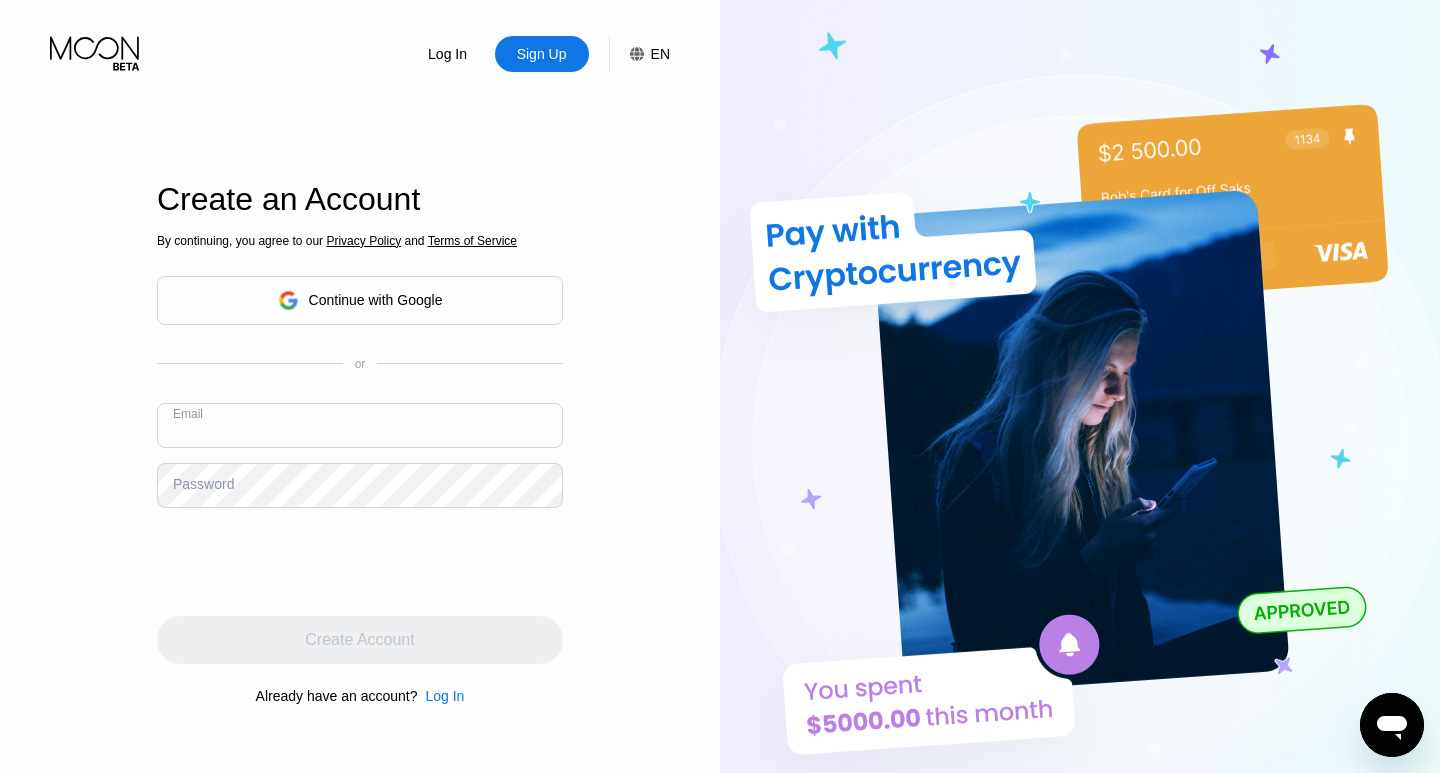click on "Log In Sign Up EN Language English Save Create an Account By continuing, you agree to our   Privacy Policy   and   Terms of Service Continue with Google or Email Password Create Account Already have an account? Log In" at bounding box center [360, 425] 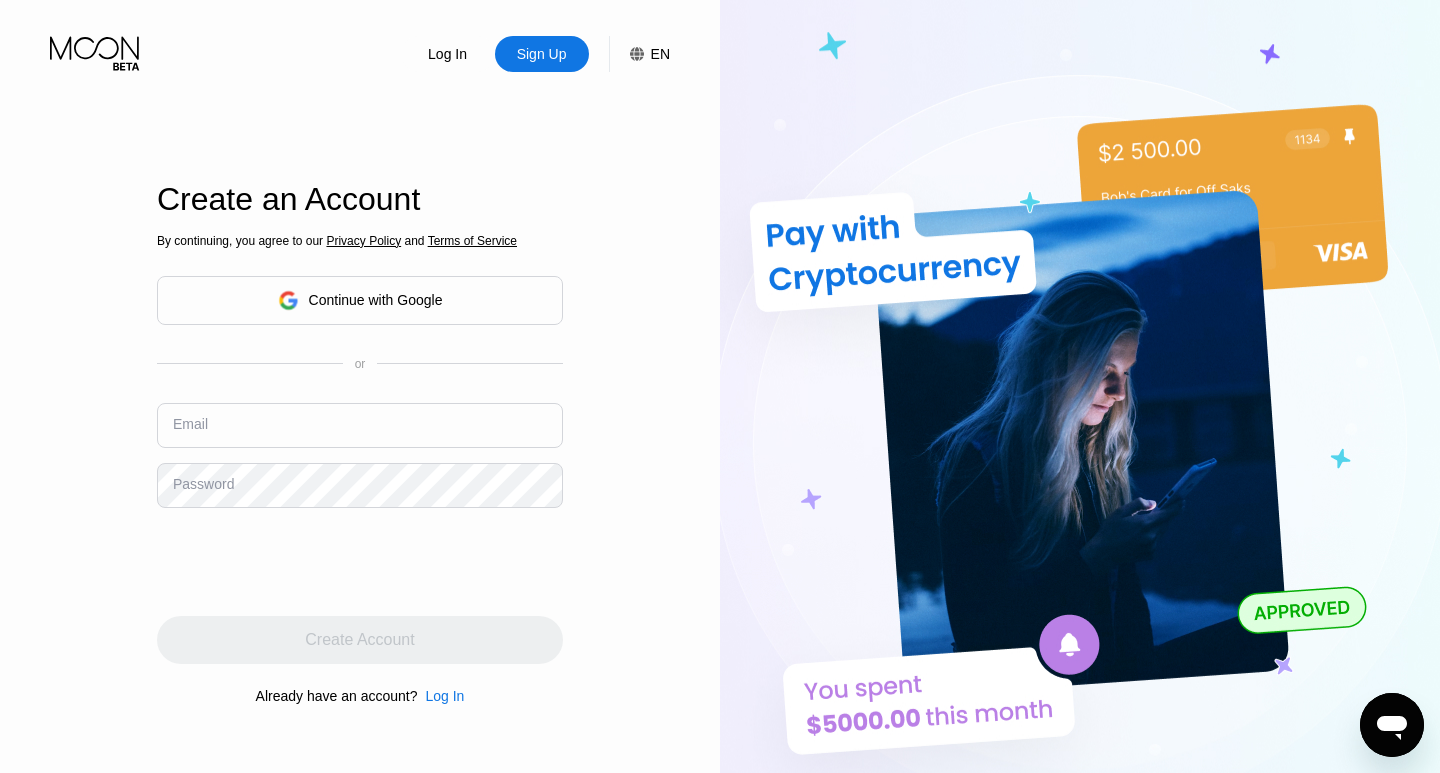 click at bounding box center (360, 425) 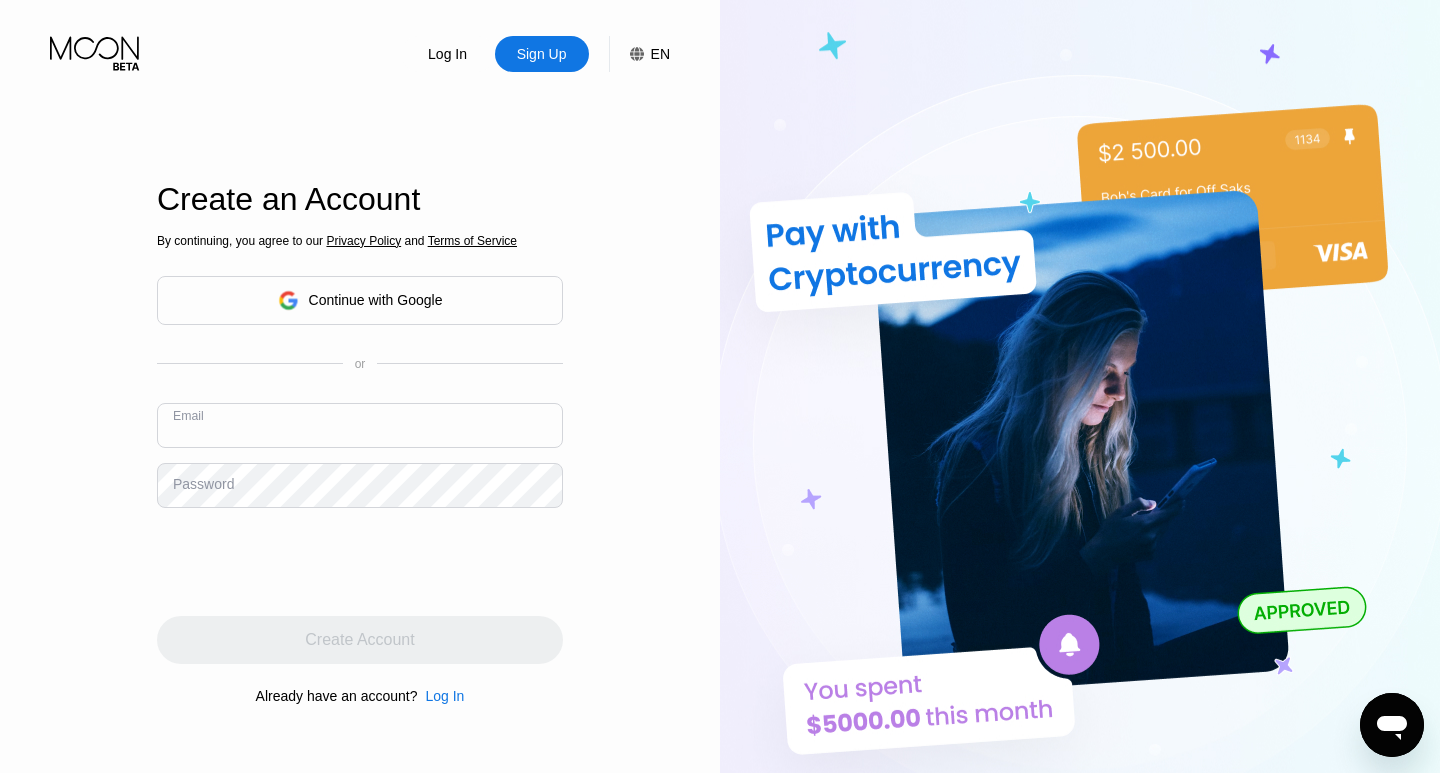 paste on "[EMAIL]" 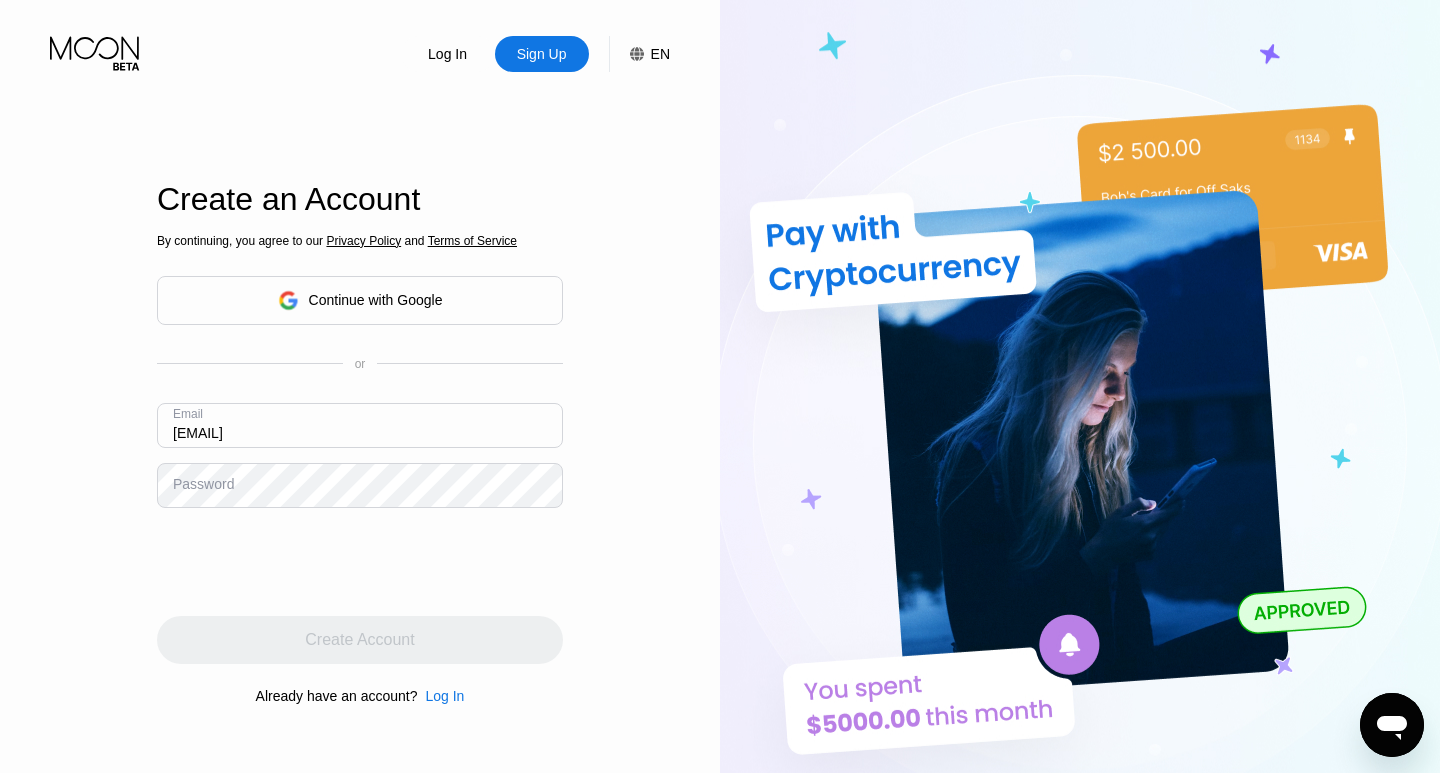 type on "[USERNAME]@[DOMAIN]" 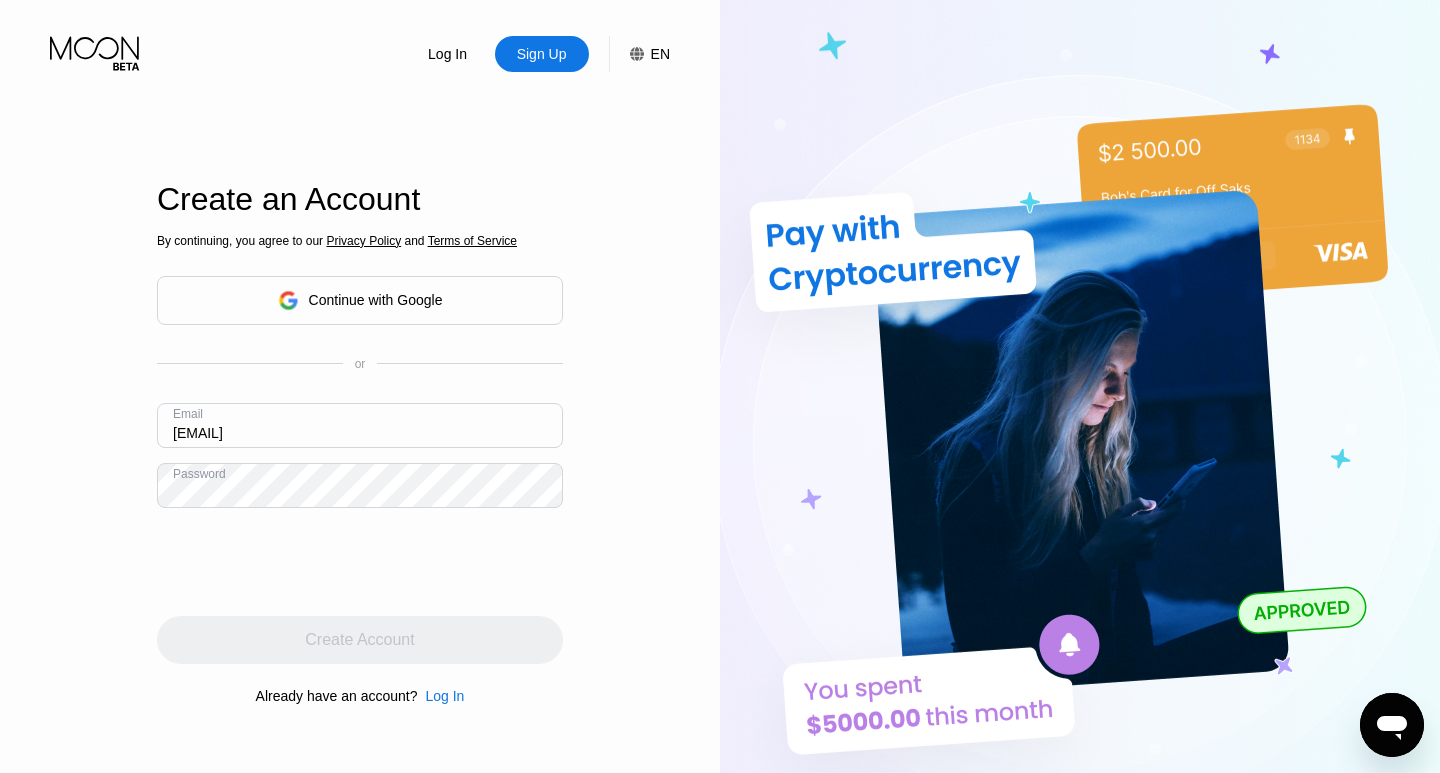 click on "Log In Sign Up EN Language English Save Create an Account By continuing, you agree to our   Privacy Policy   and   Terms of Service Continue with Google or Email gearing-astral-0m@icloud.com Password Create Account Already have an account? Log In" at bounding box center (360, 425) 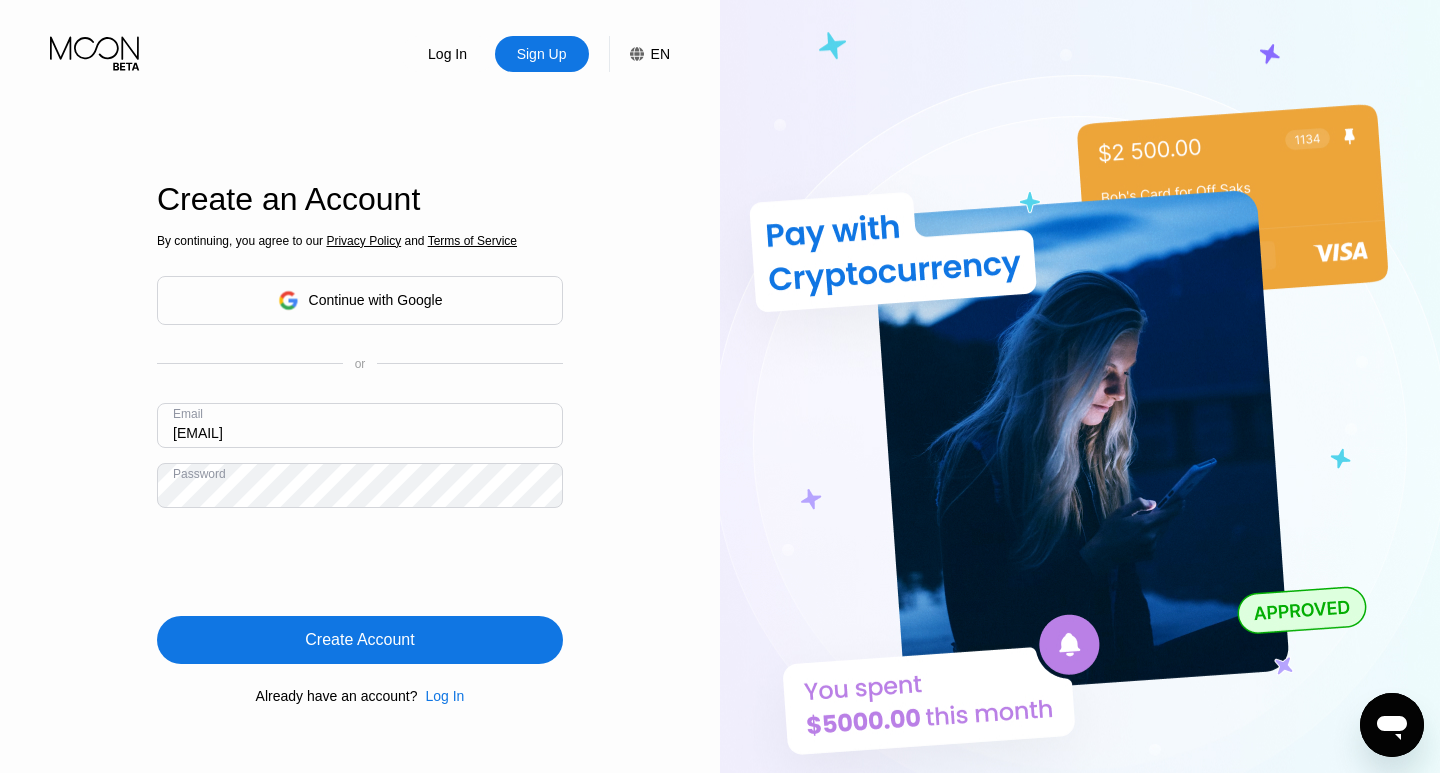 click on "Create Account" at bounding box center (359, 640) 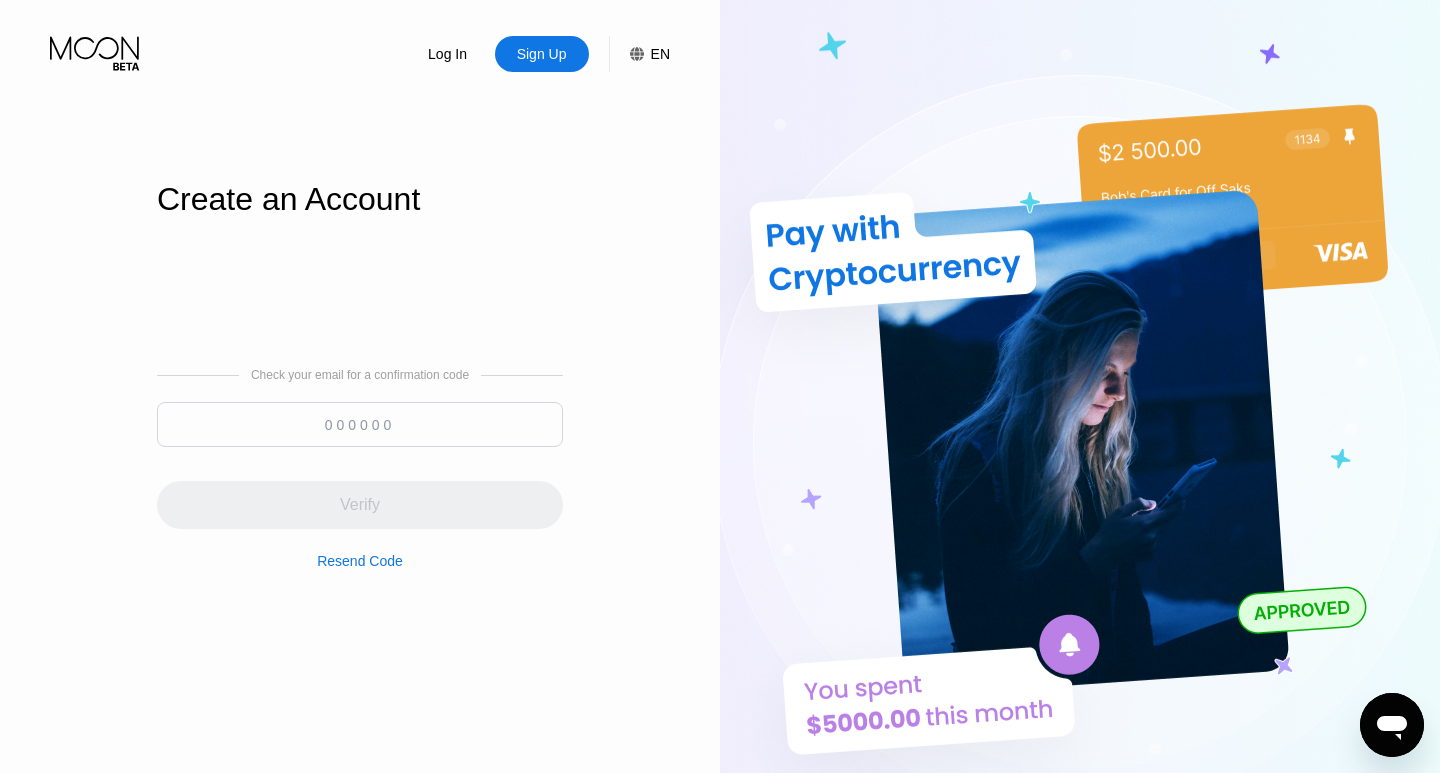 click at bounding box center [360, 424] 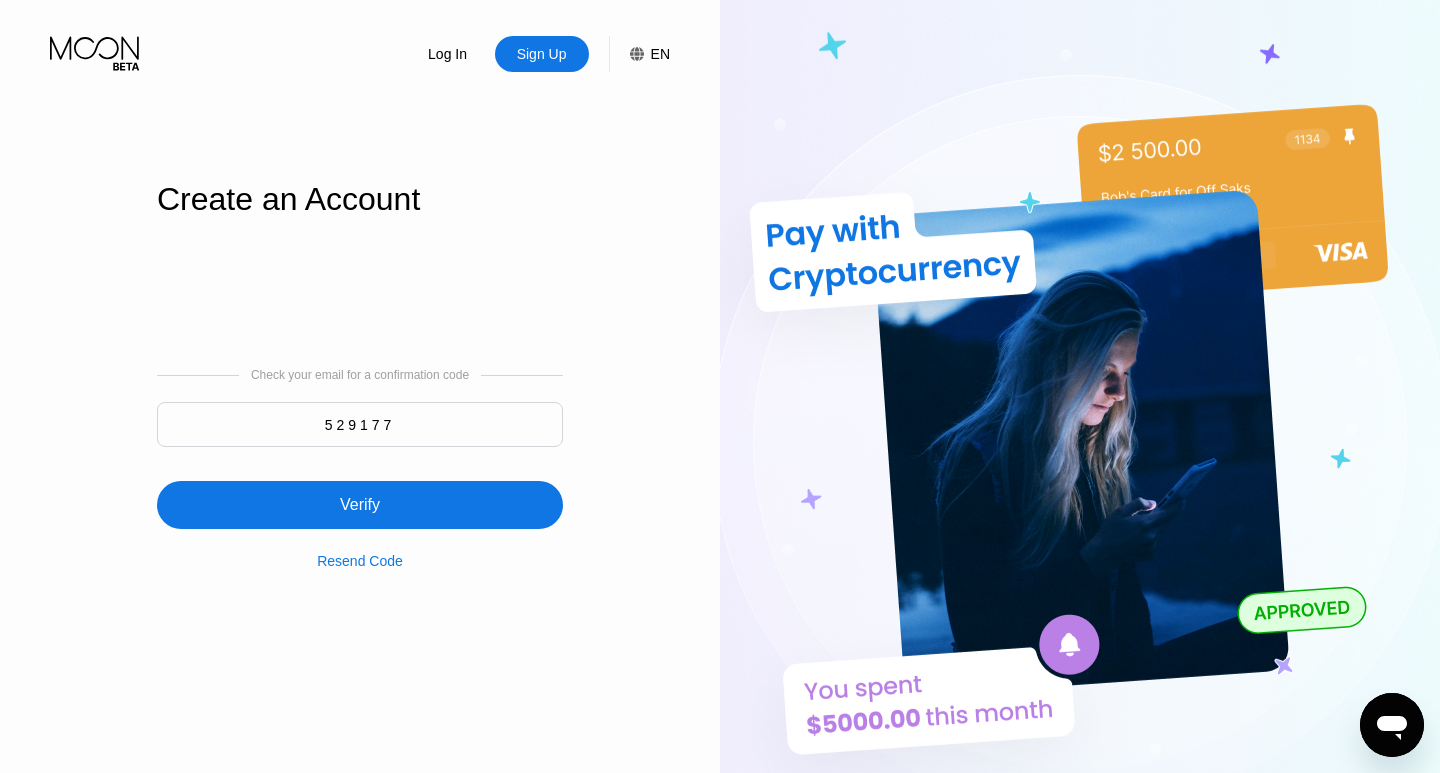 type on "529177" 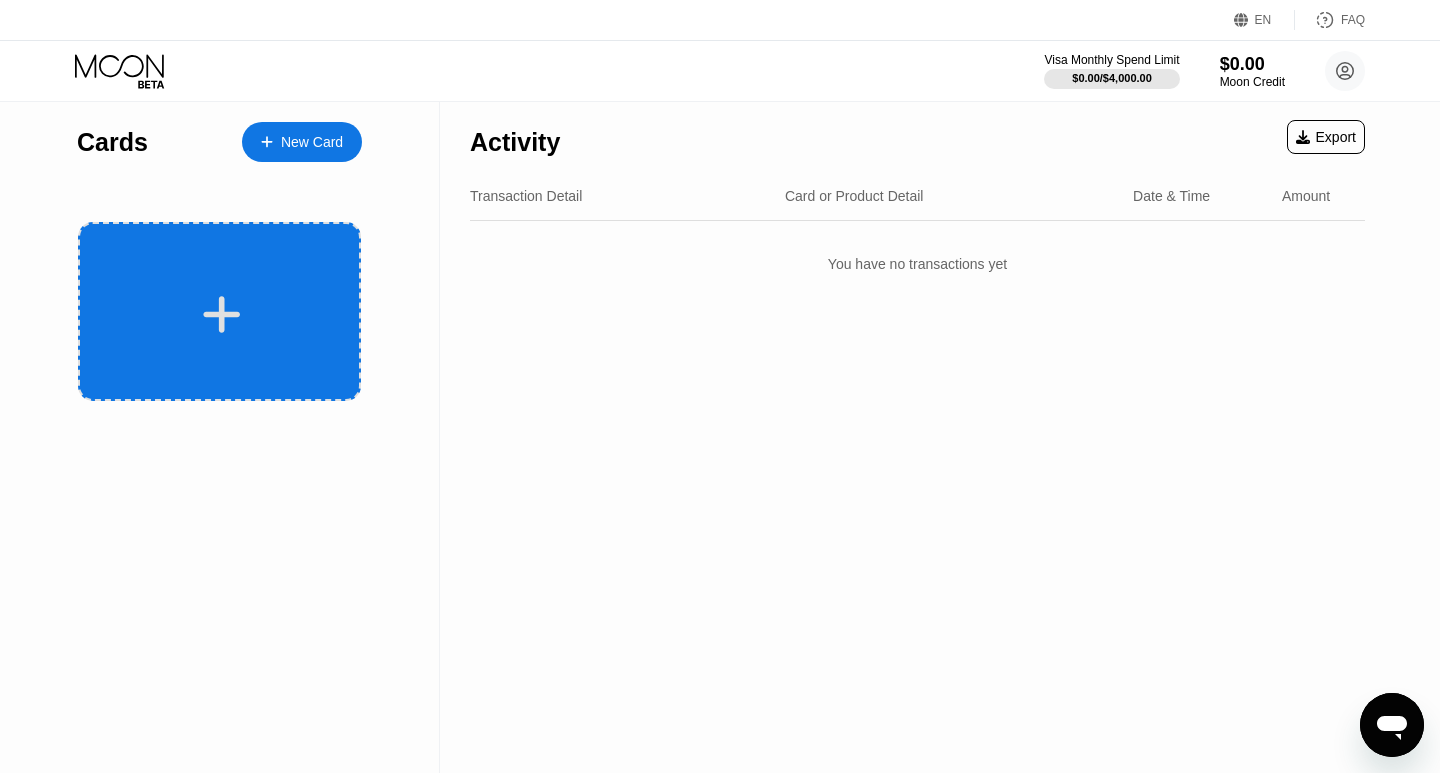 click 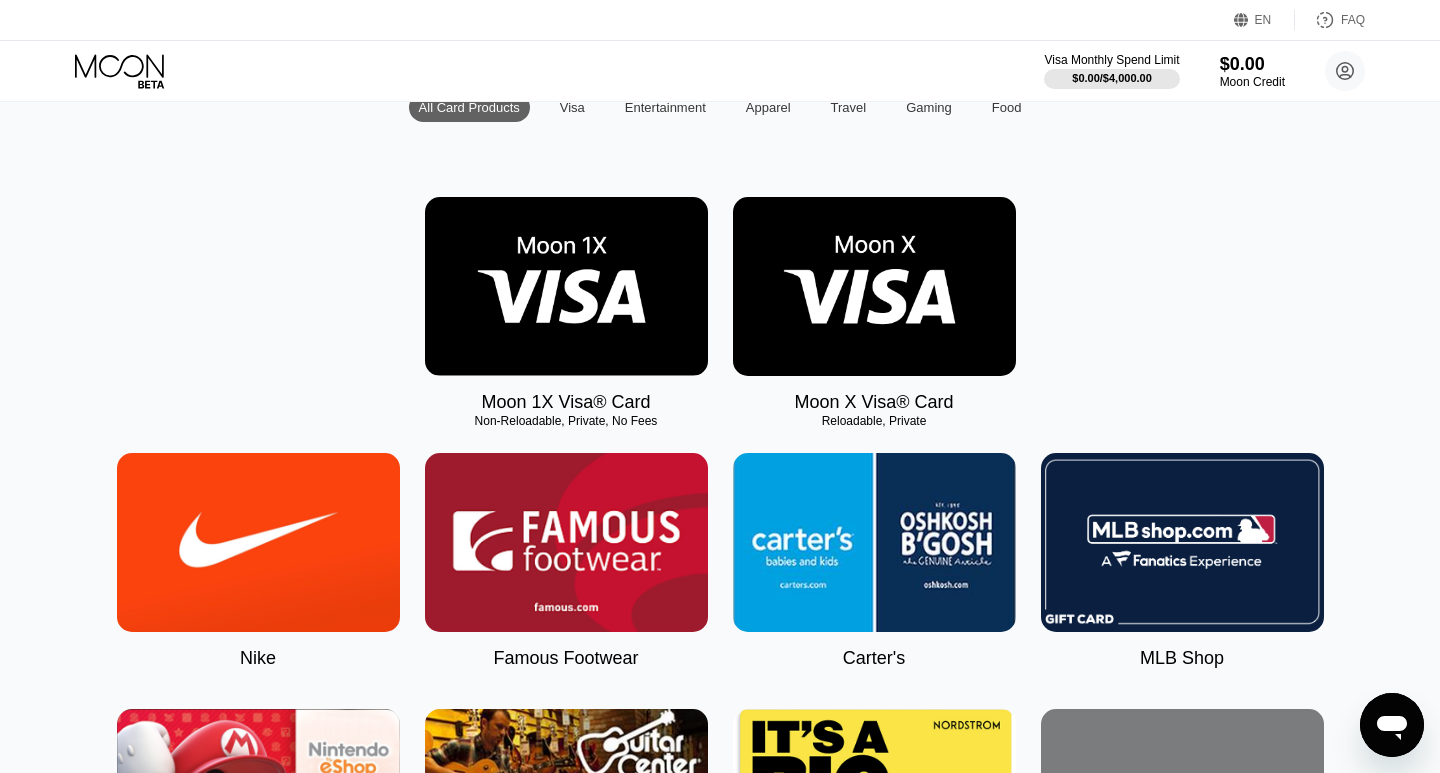scroll, scrollTop: 224, scrollLeft: 0, axis: vertical 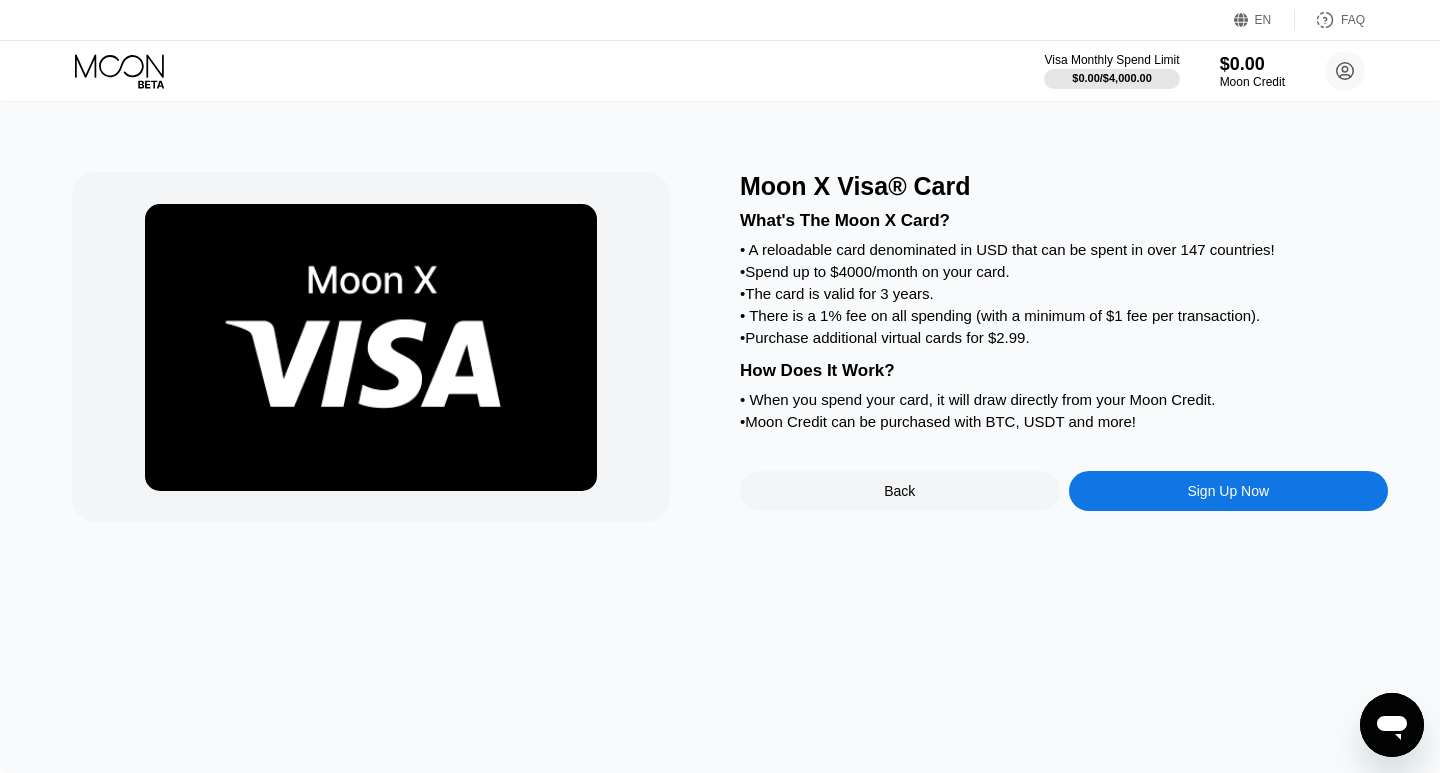 click on "Sign Up Now" at bounding box center [1228, 491] 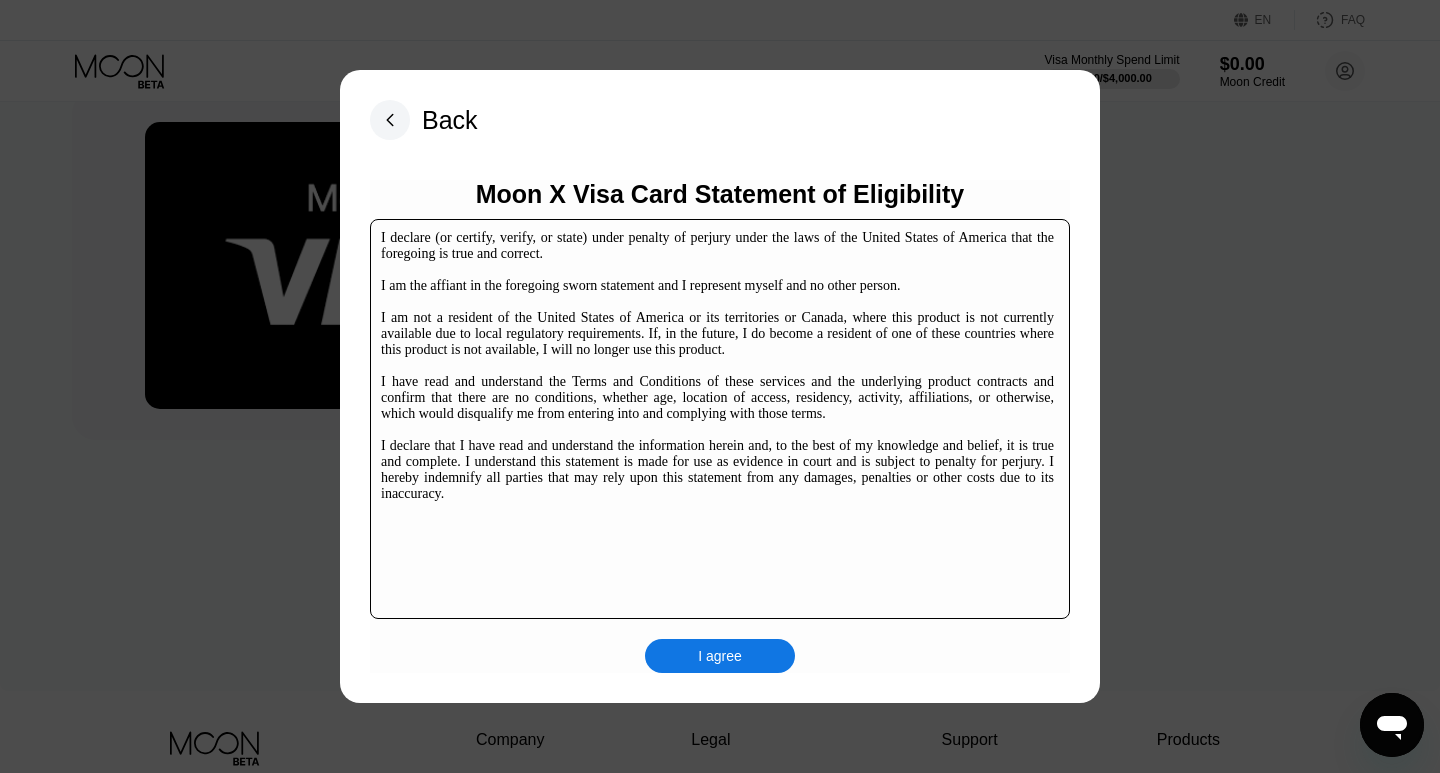 scroll, scrollTop: 119, scrollLeft: 0, axis: vertical 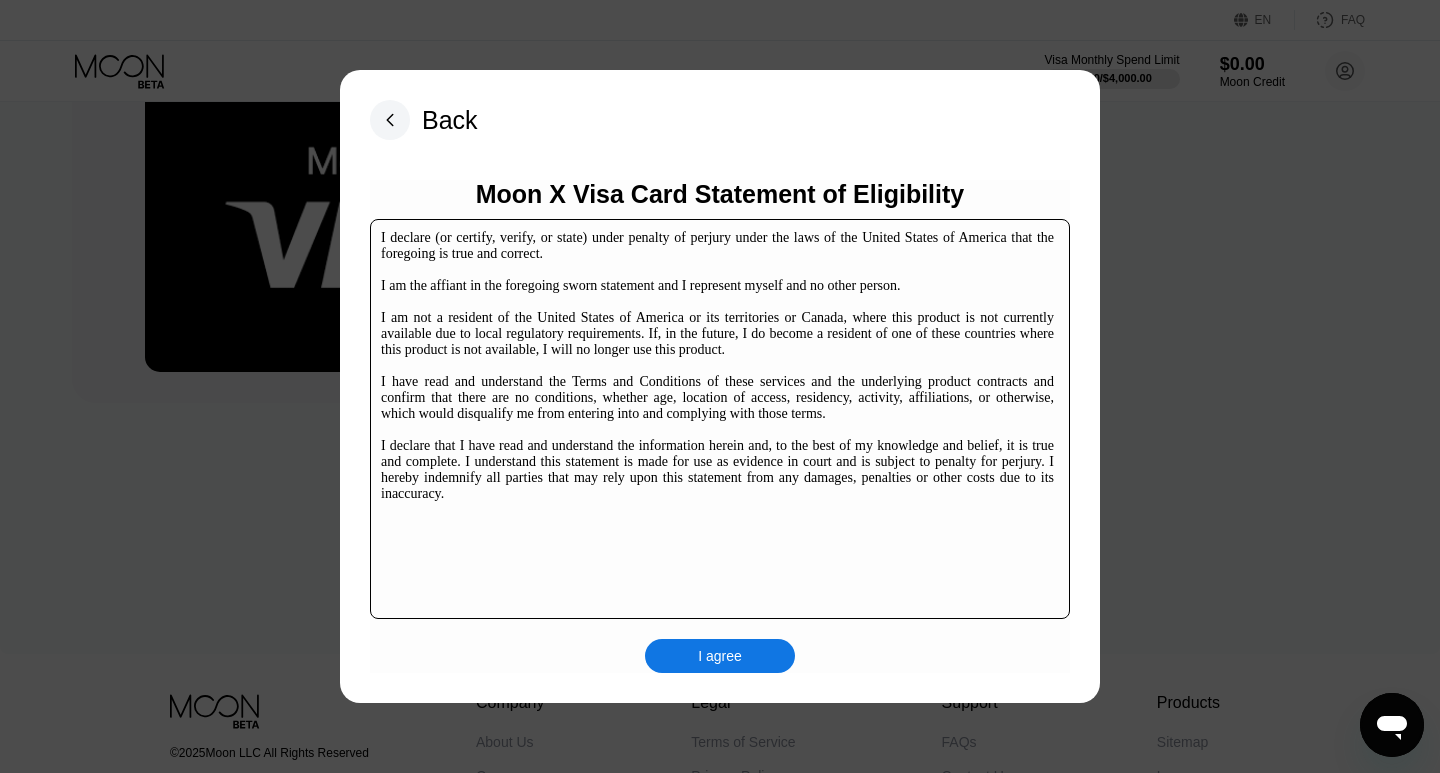 click on "I agree" at bounding box center (720, 656) 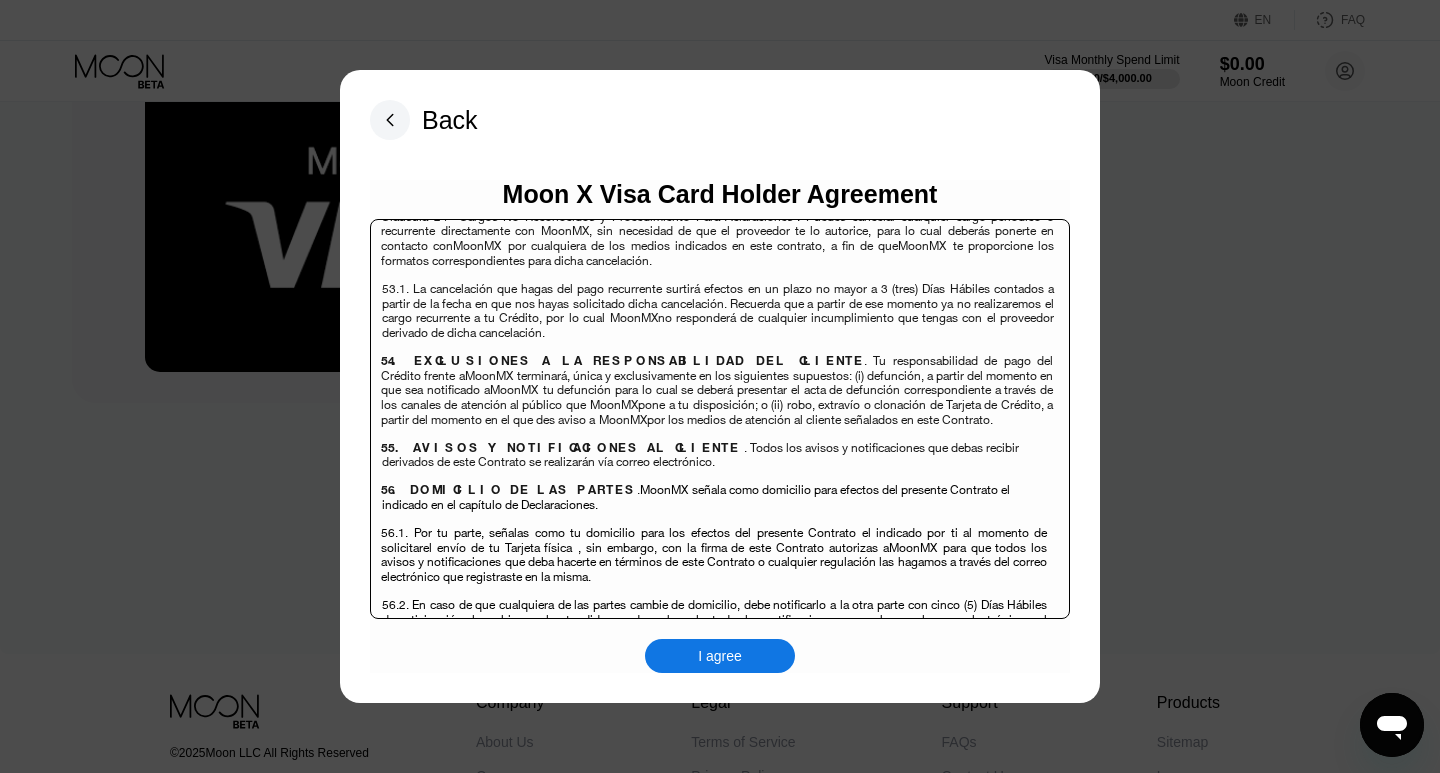 scroll, scrollTop: 13232, scrollLeft: 0, axis: vertical 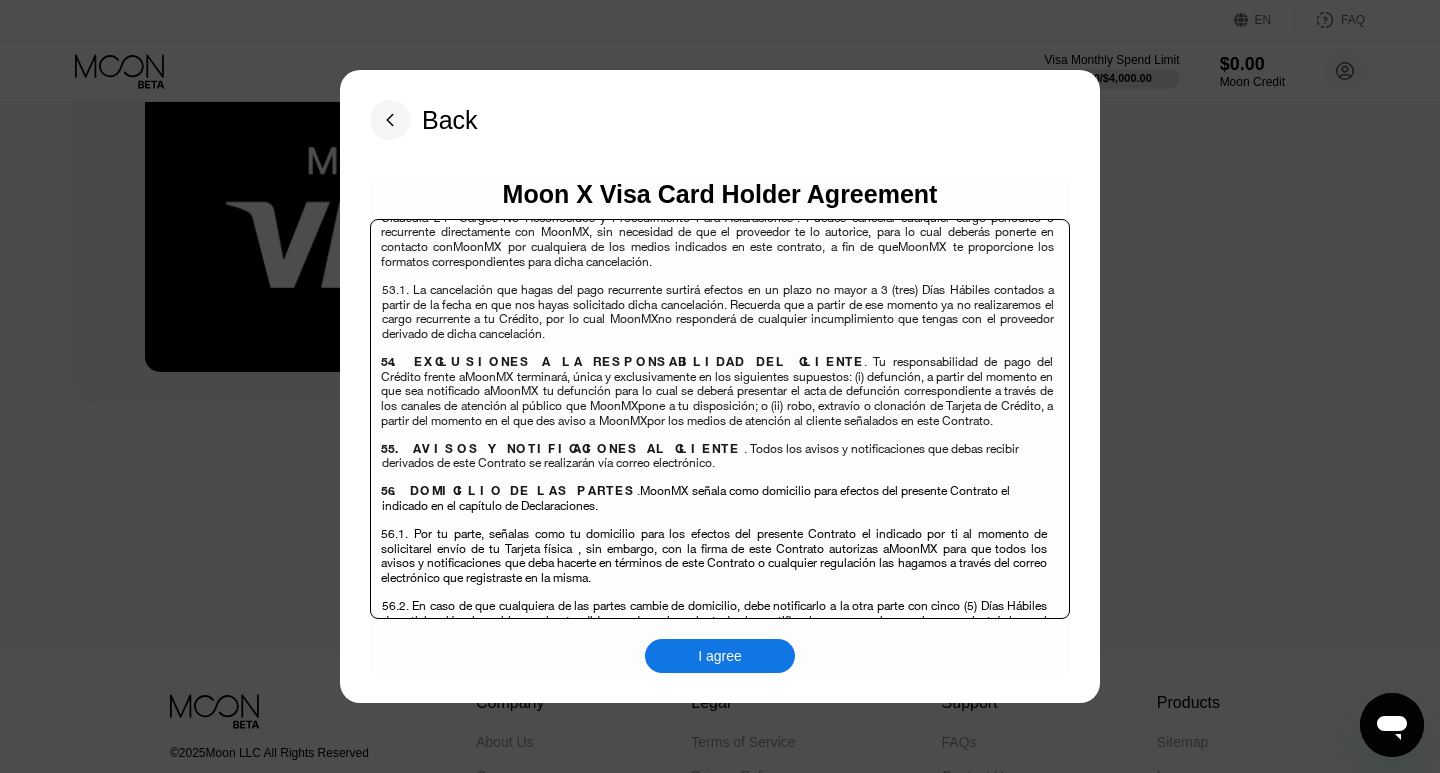 click on "I agree" at bounding box center [720, 656] 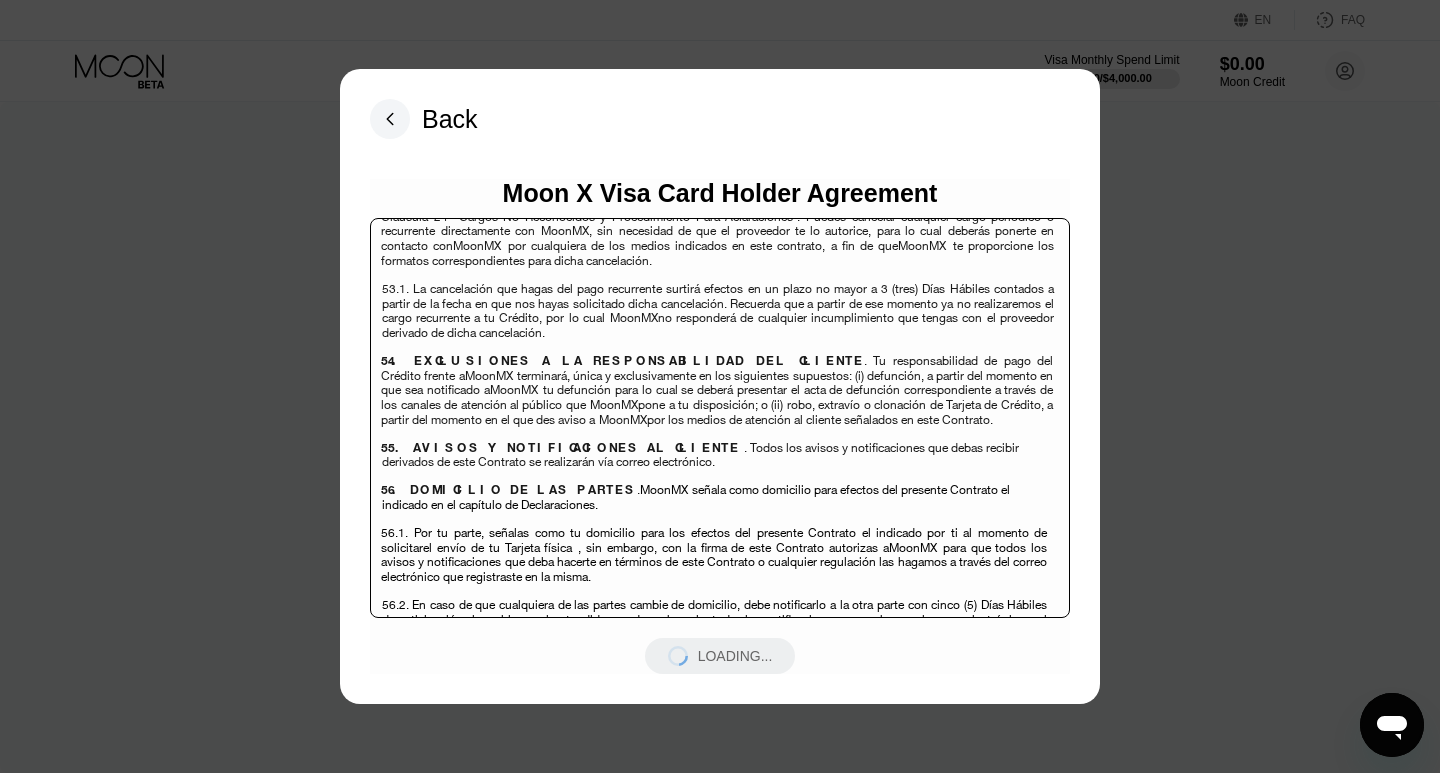 scroll, scrollTop: 0, scrollLeft: 0, axis: both 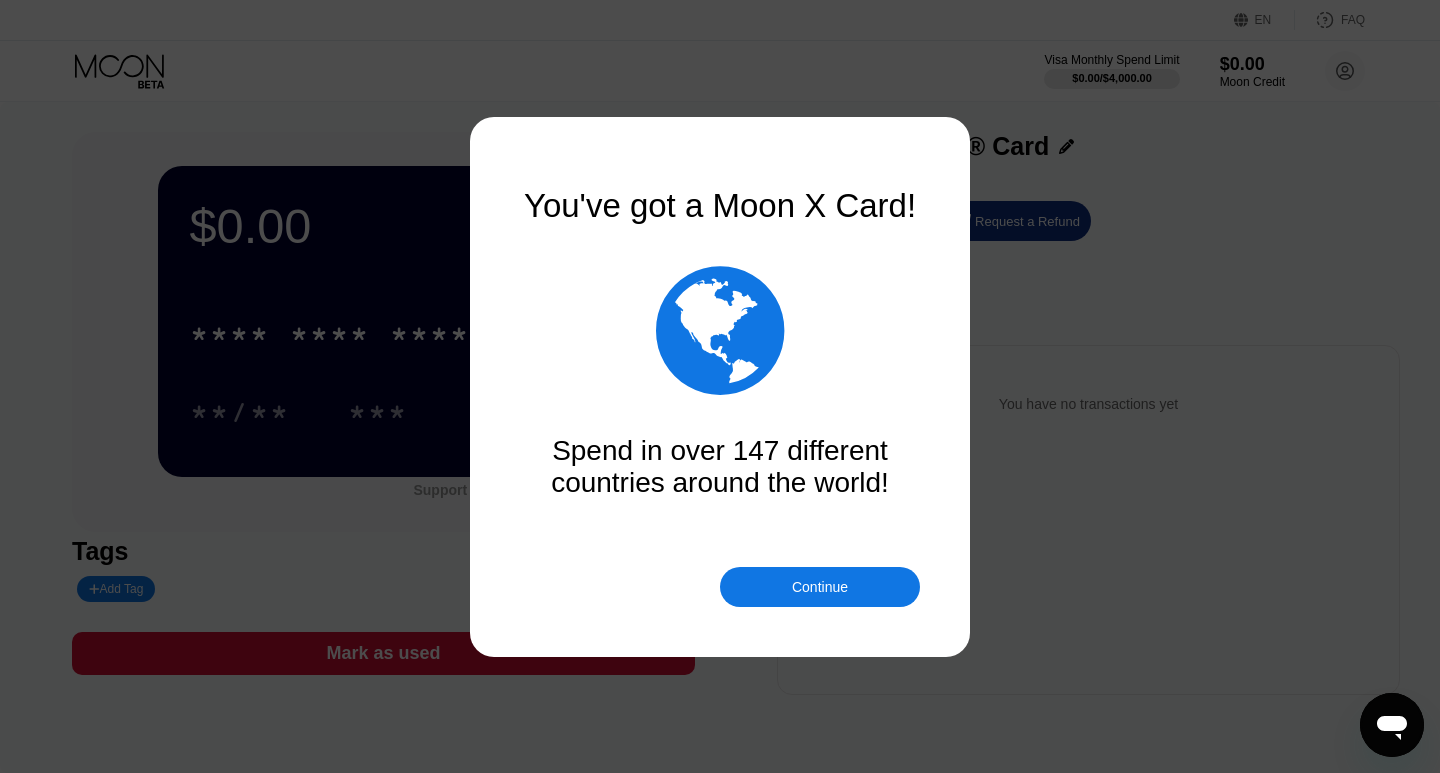 click on "Continue" at bounding box center [820, 587] 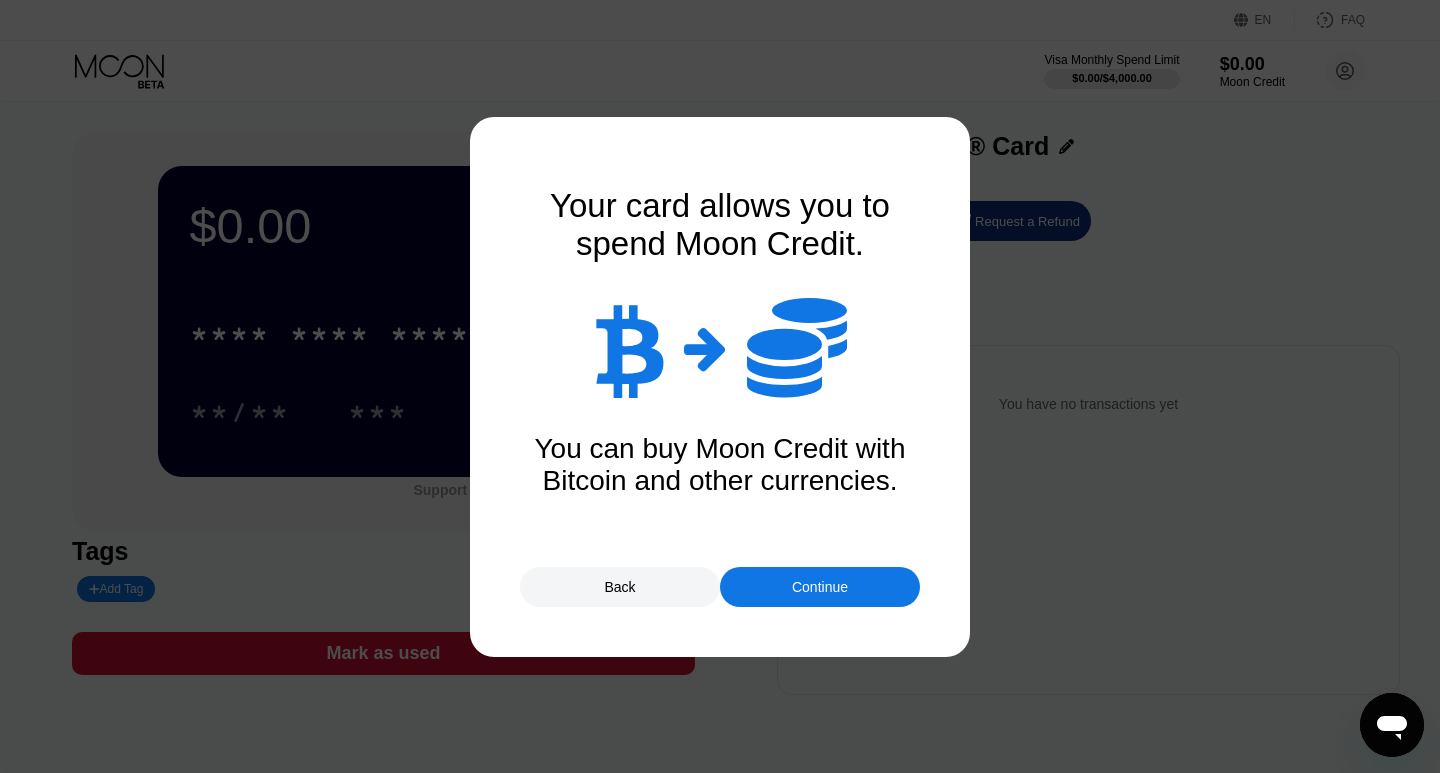 click on "Continue" at bounding box center (820, 587) 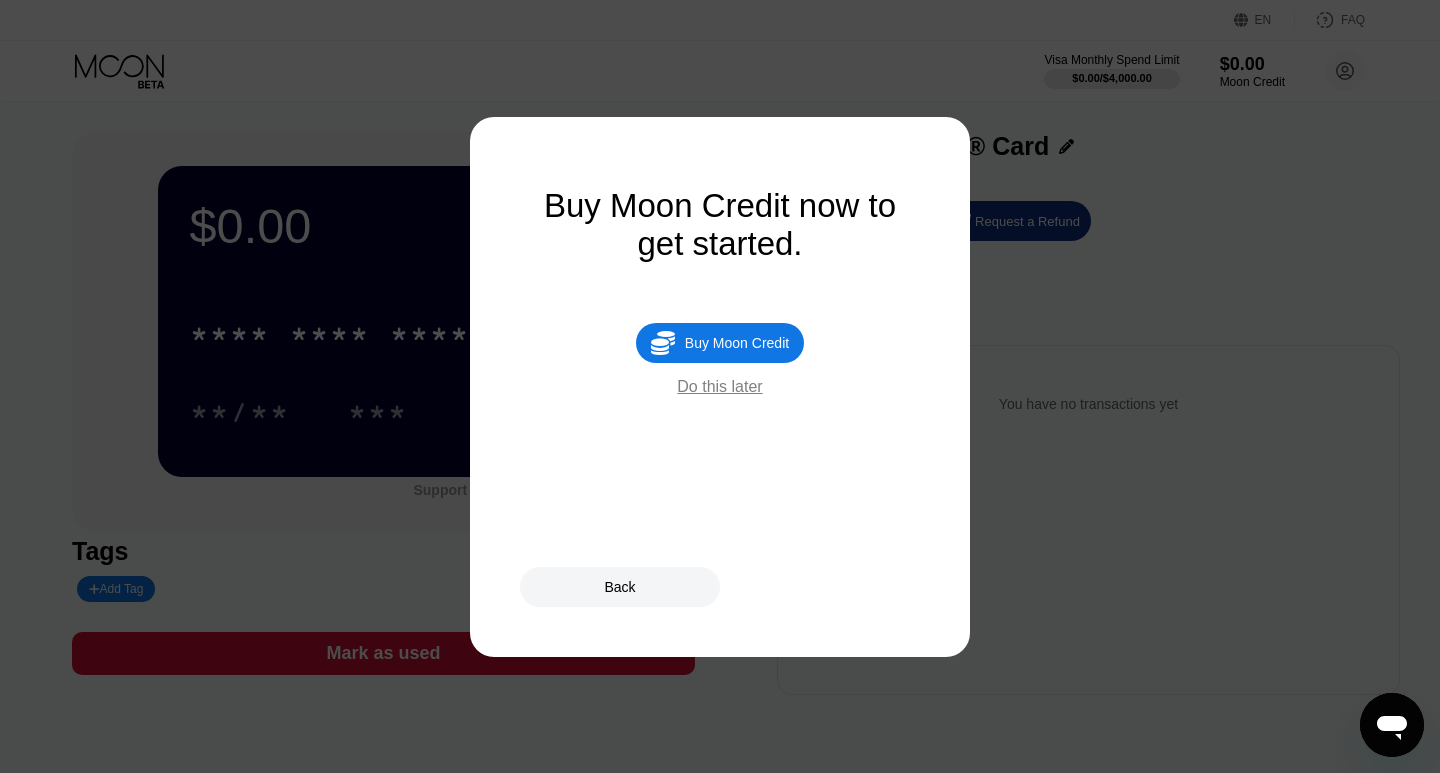 click on " Buy Moon Credit" at bounding box center (720, 343) 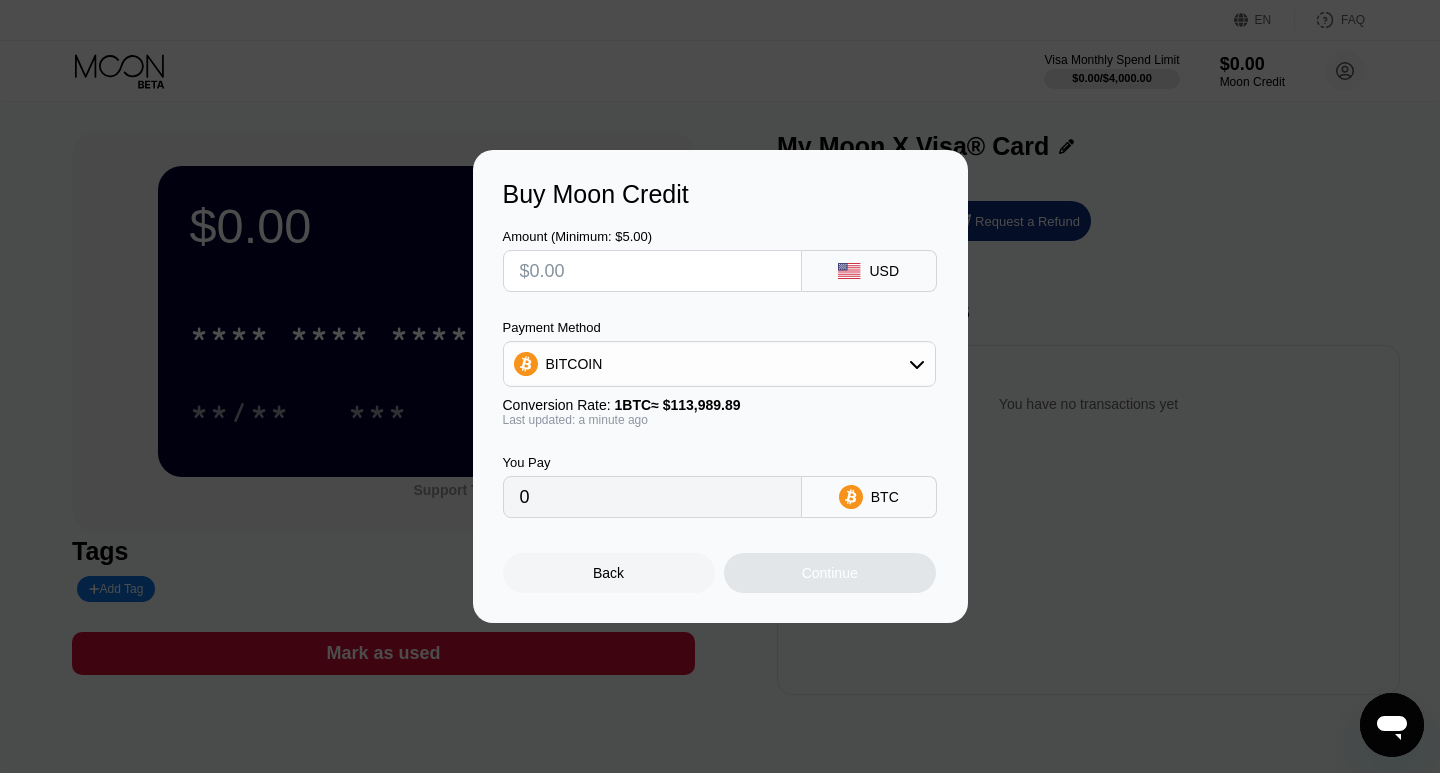 click 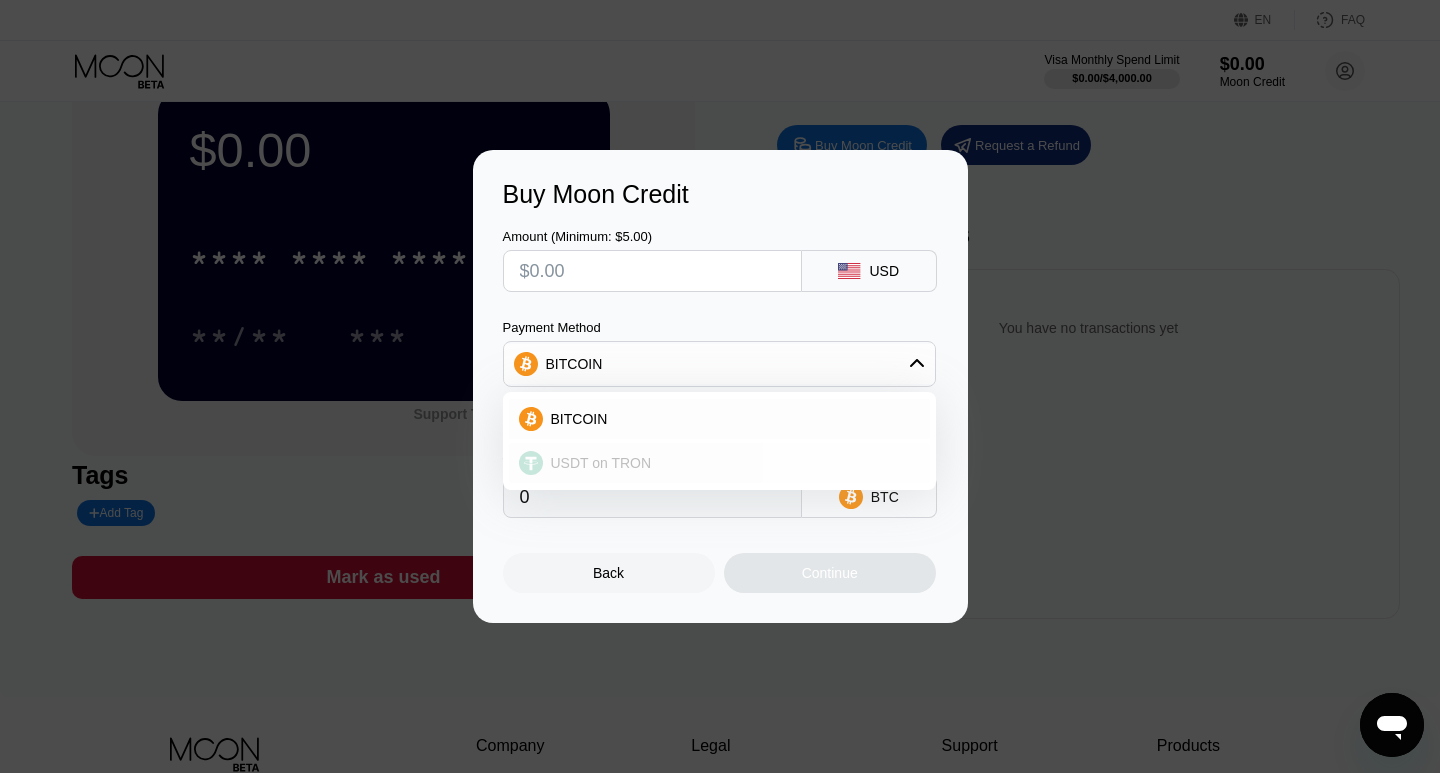 scroll, scrollTop: 77, scrollLeft: 0, axis: vertical 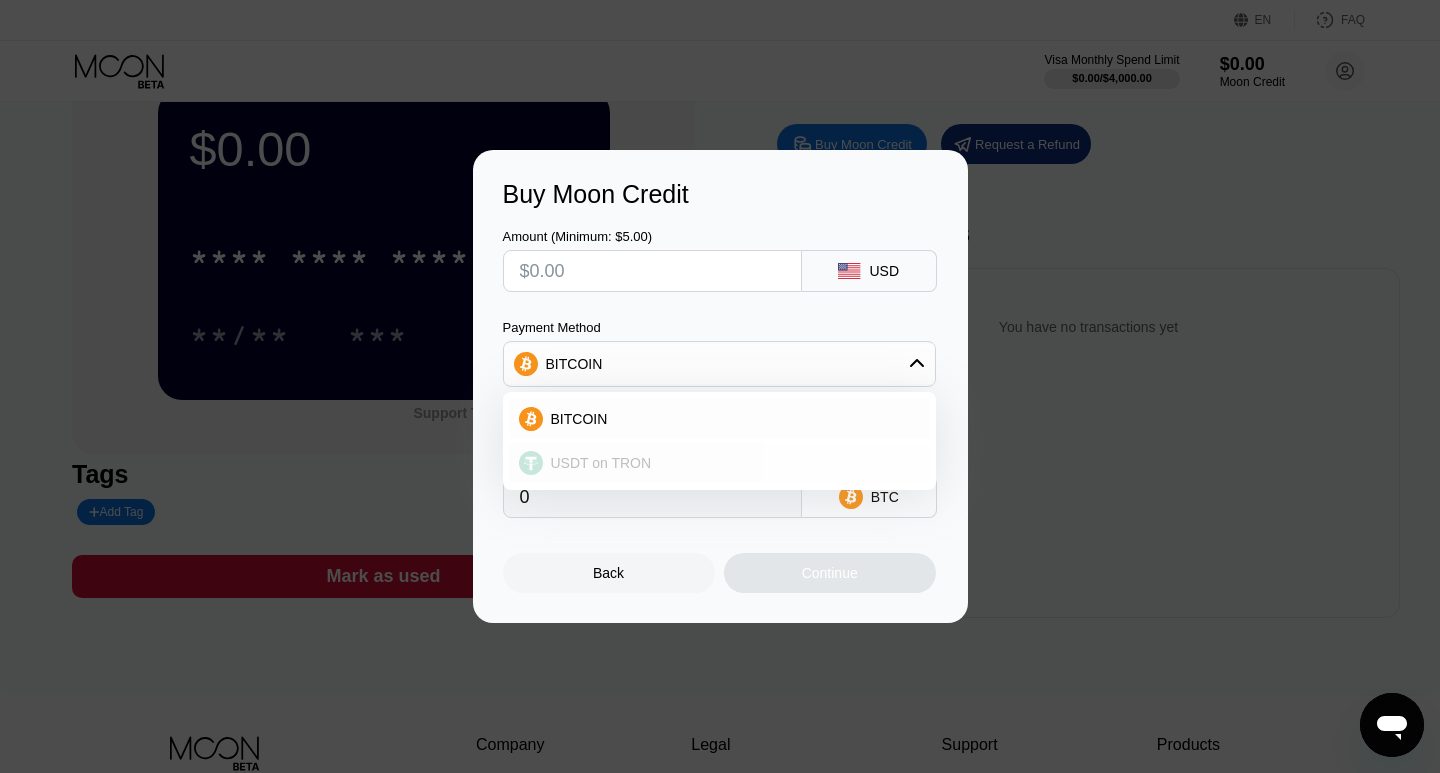 click on "USDT on TRON" at bounding box center [601, 463] 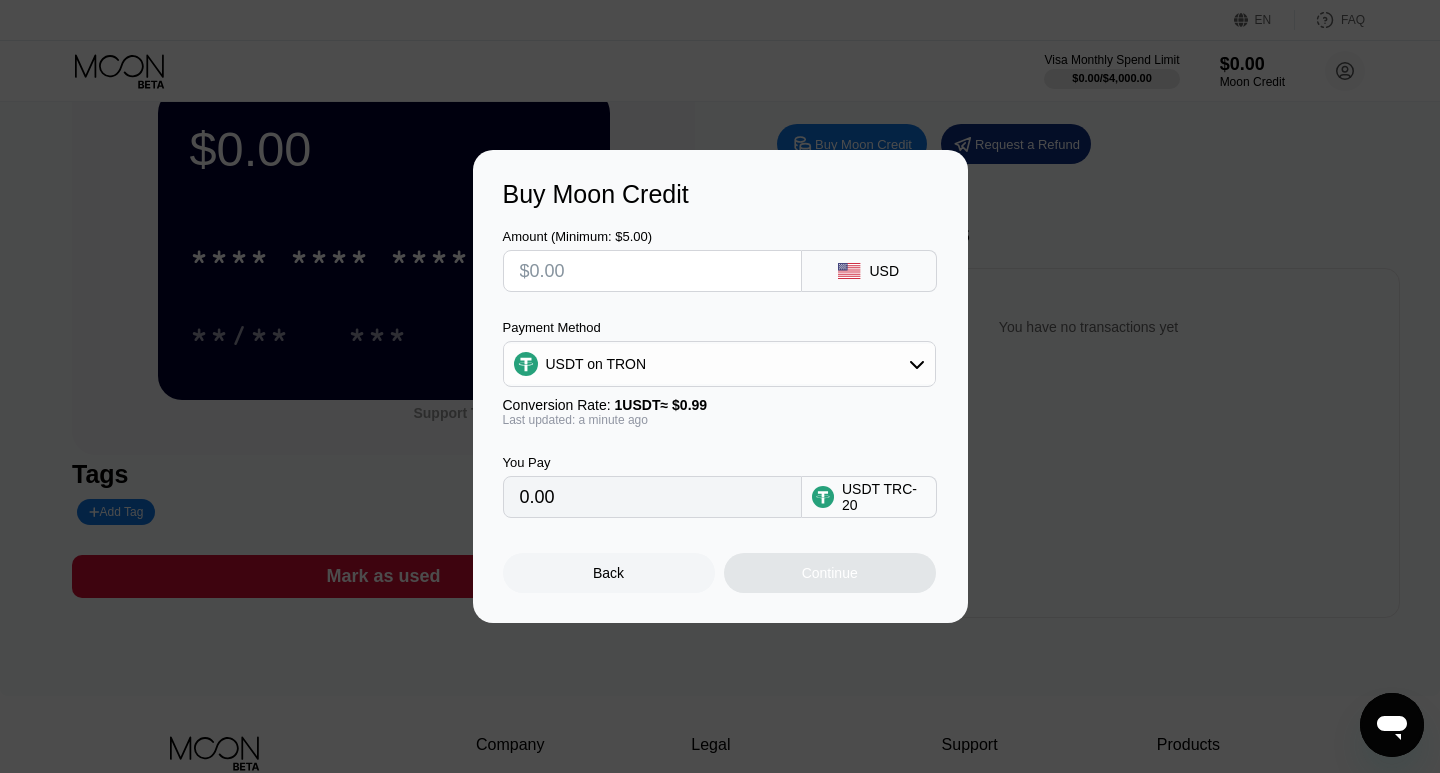 click on "Back" at bounding box center (609, 573) 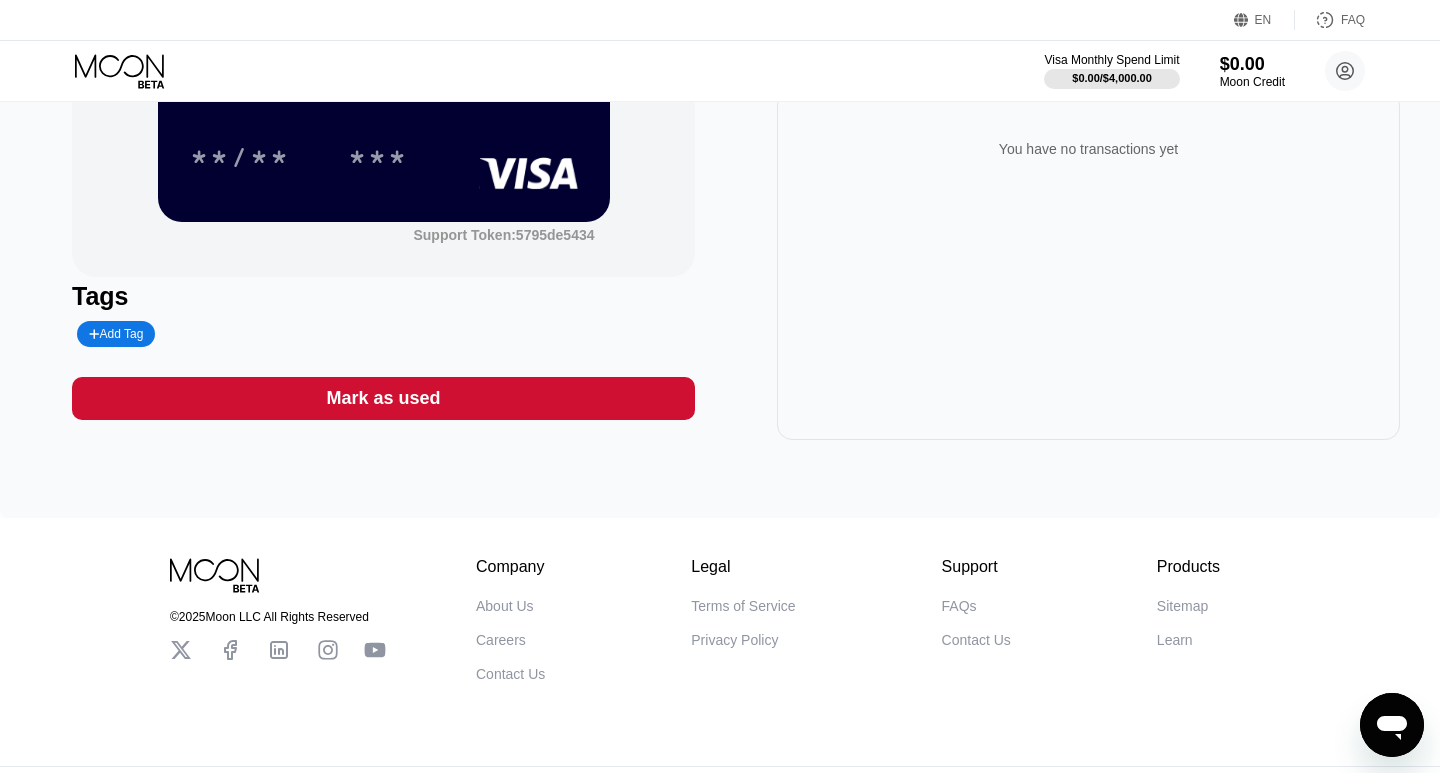 scroll, scrollTop: 214, scrollLeft: 0, axis: vertical 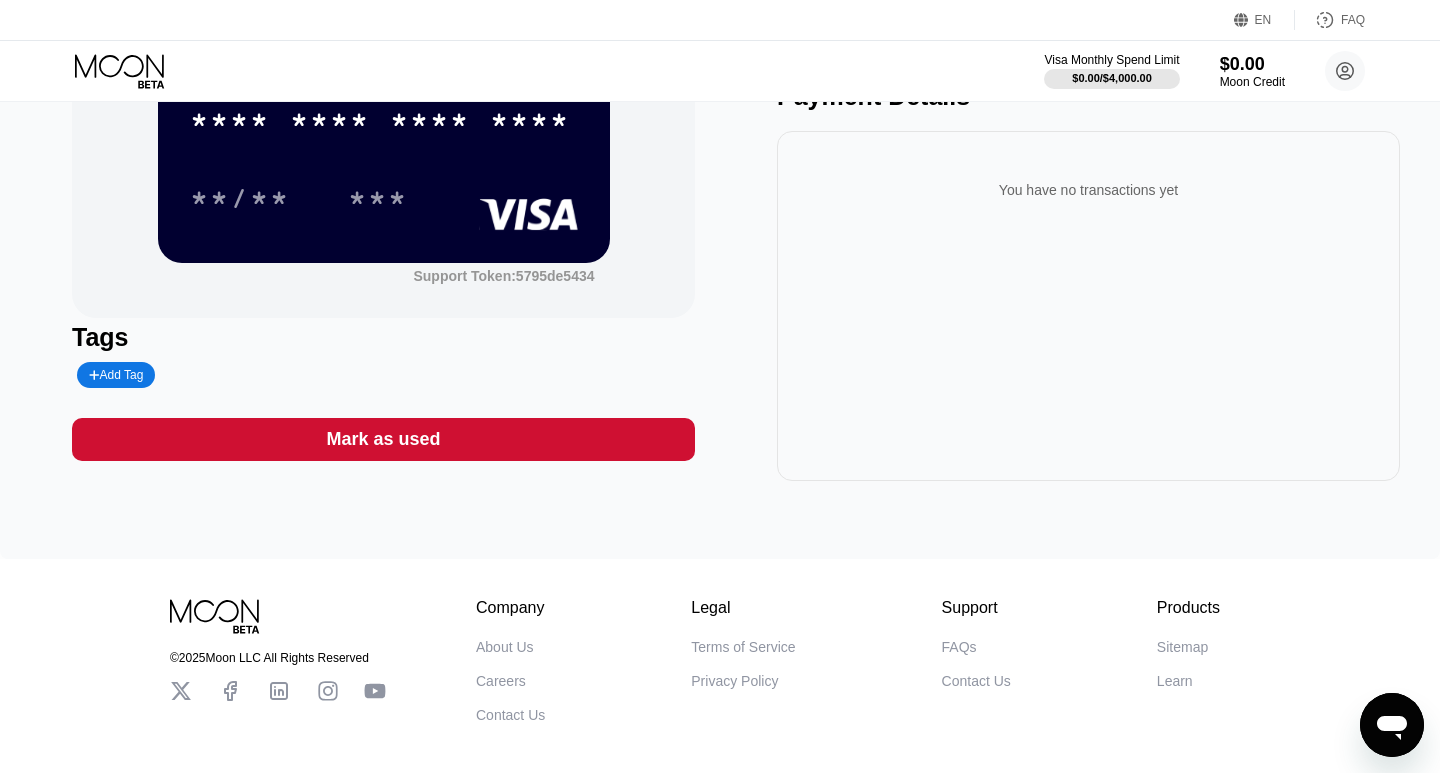 click on "***" at bounding box center (393, 198) 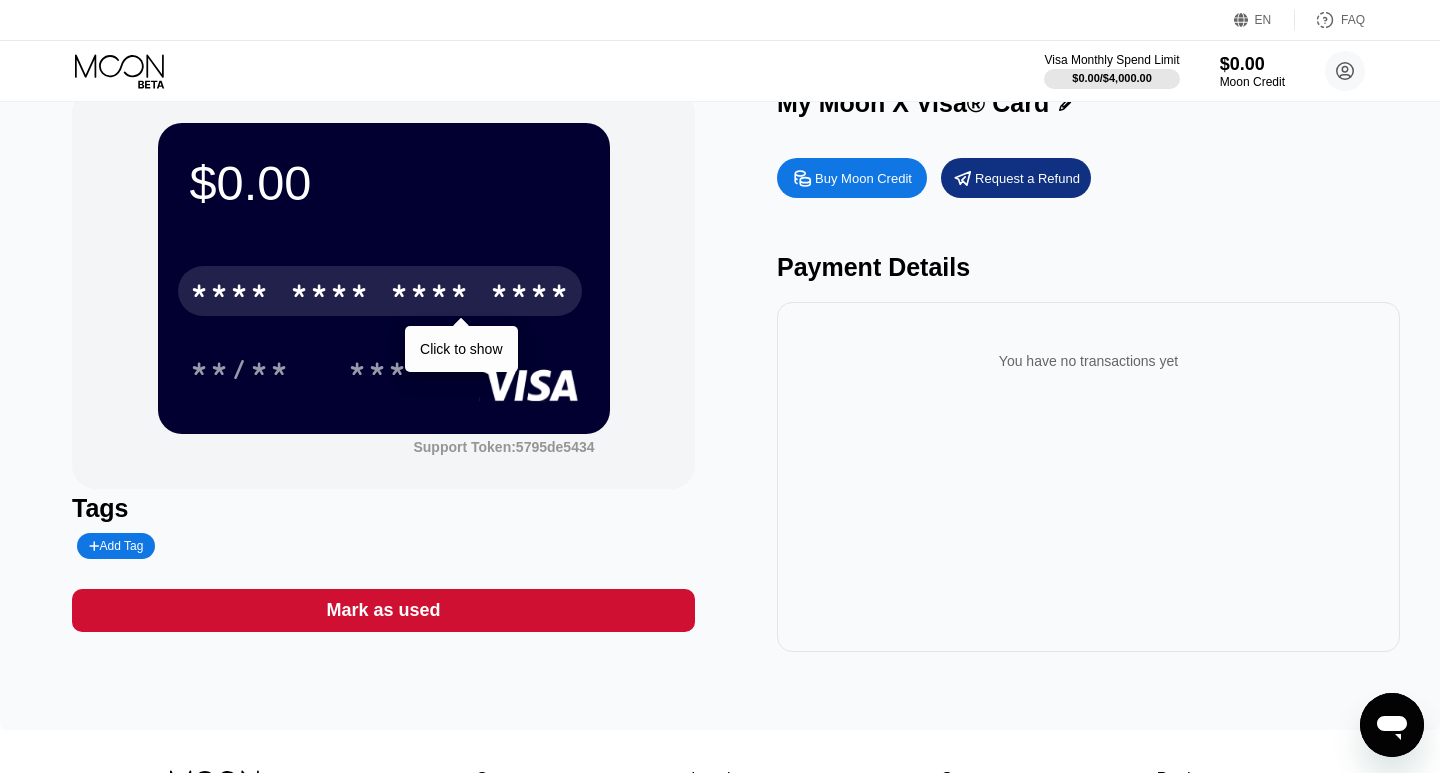 click on "* * * *" at bounding box center [330, 294] 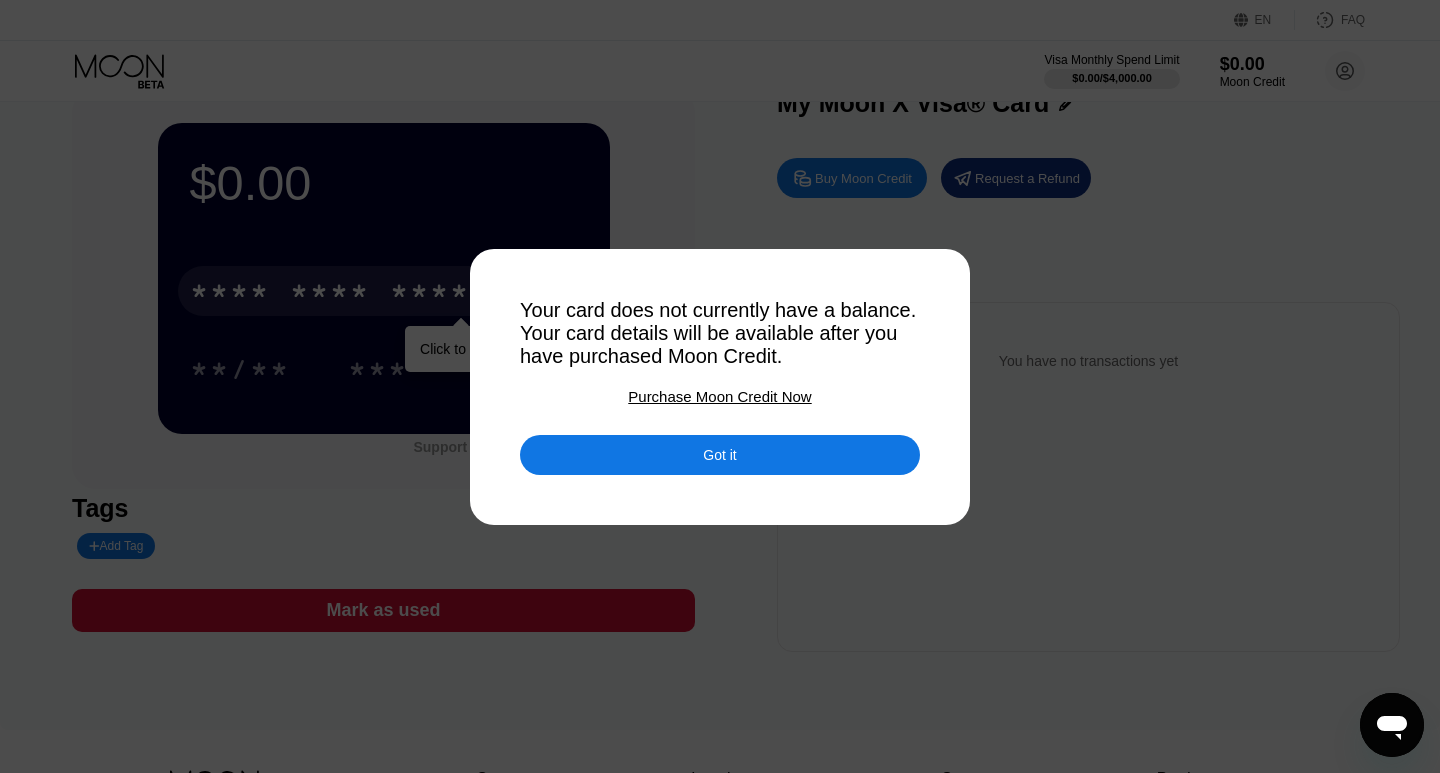 click on "Got it" at bounding box center [720, 455] 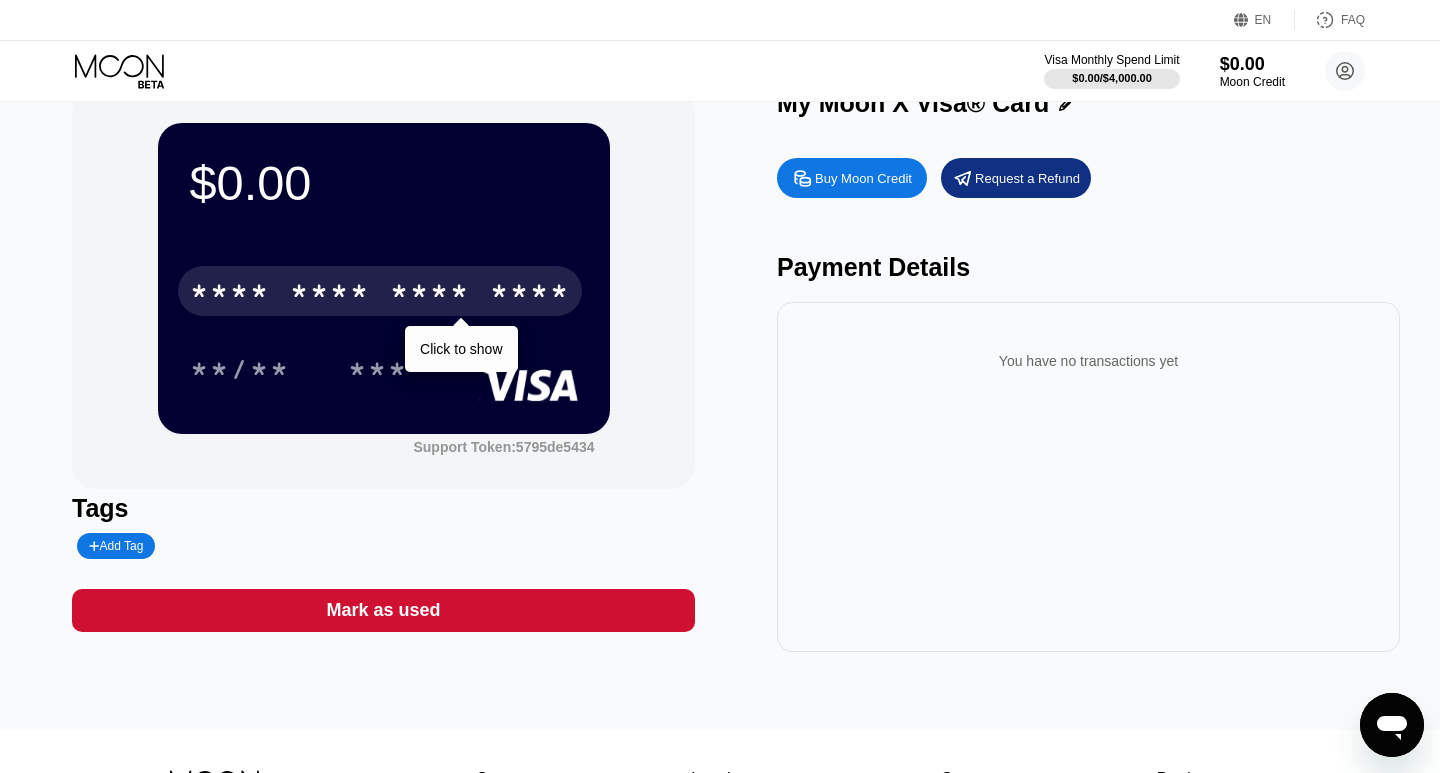 scroll, scrollTop: 0, scrollLeft: 0, axis: both 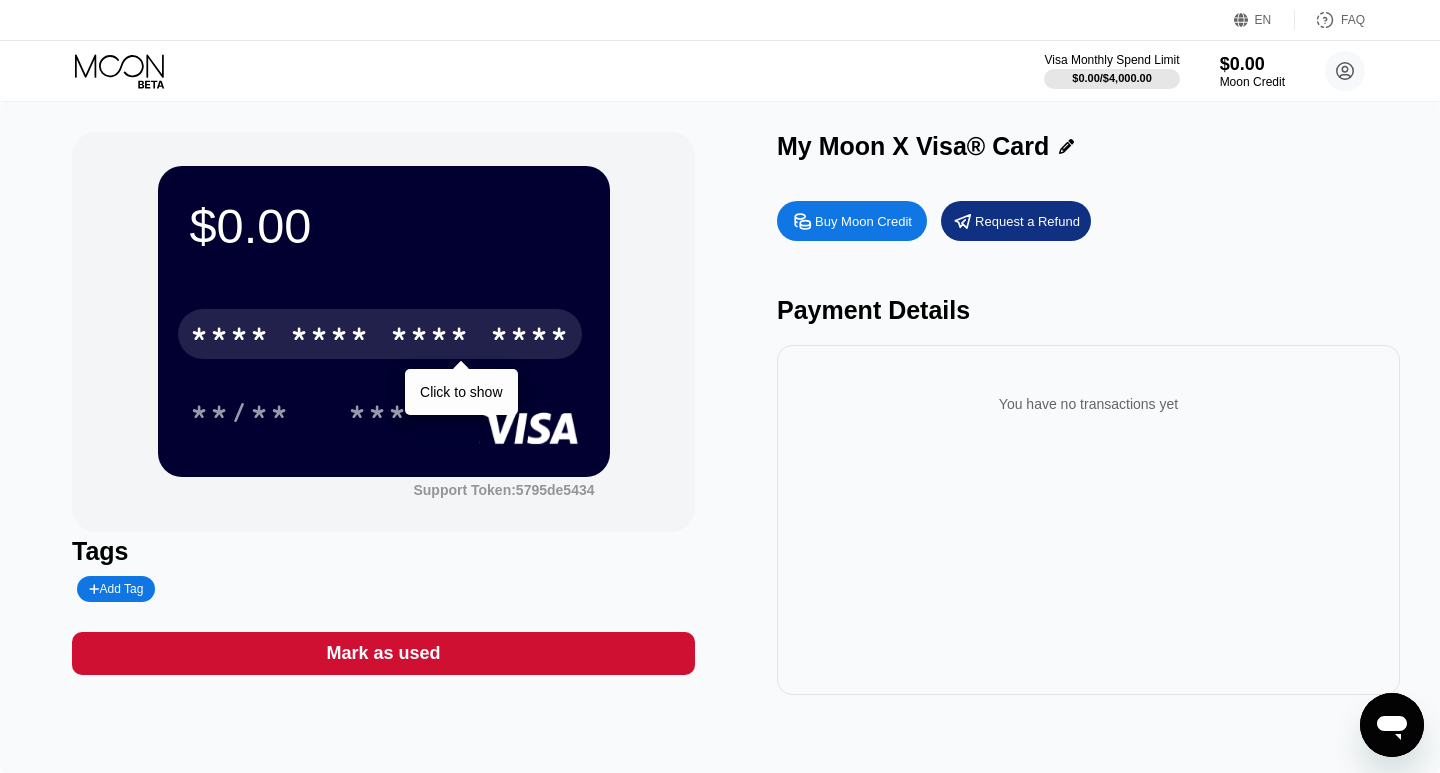 click on "You have no transactions yet" at bounding box center [1088, 520] 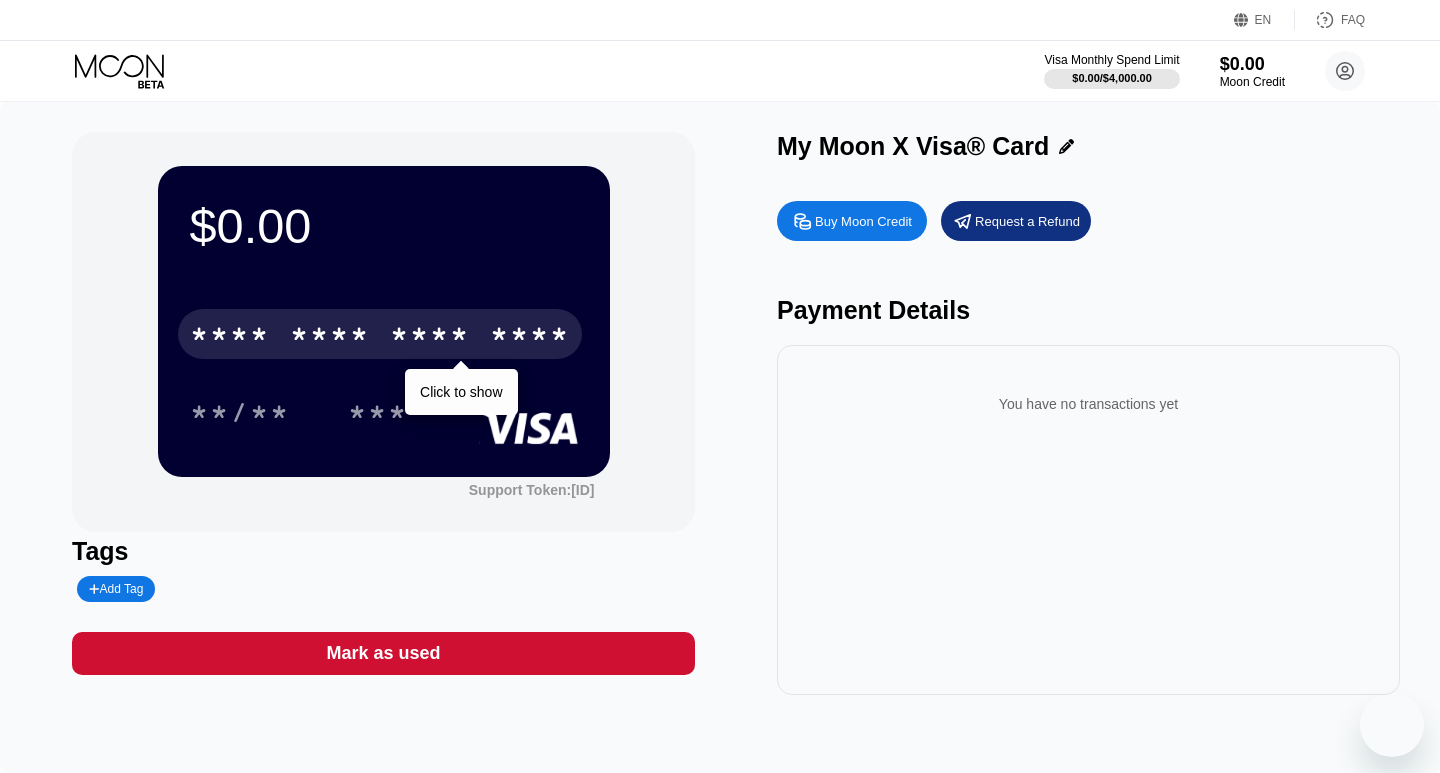 scroll, scrollTop: -4, scrollLeft: 0, axis: vertical 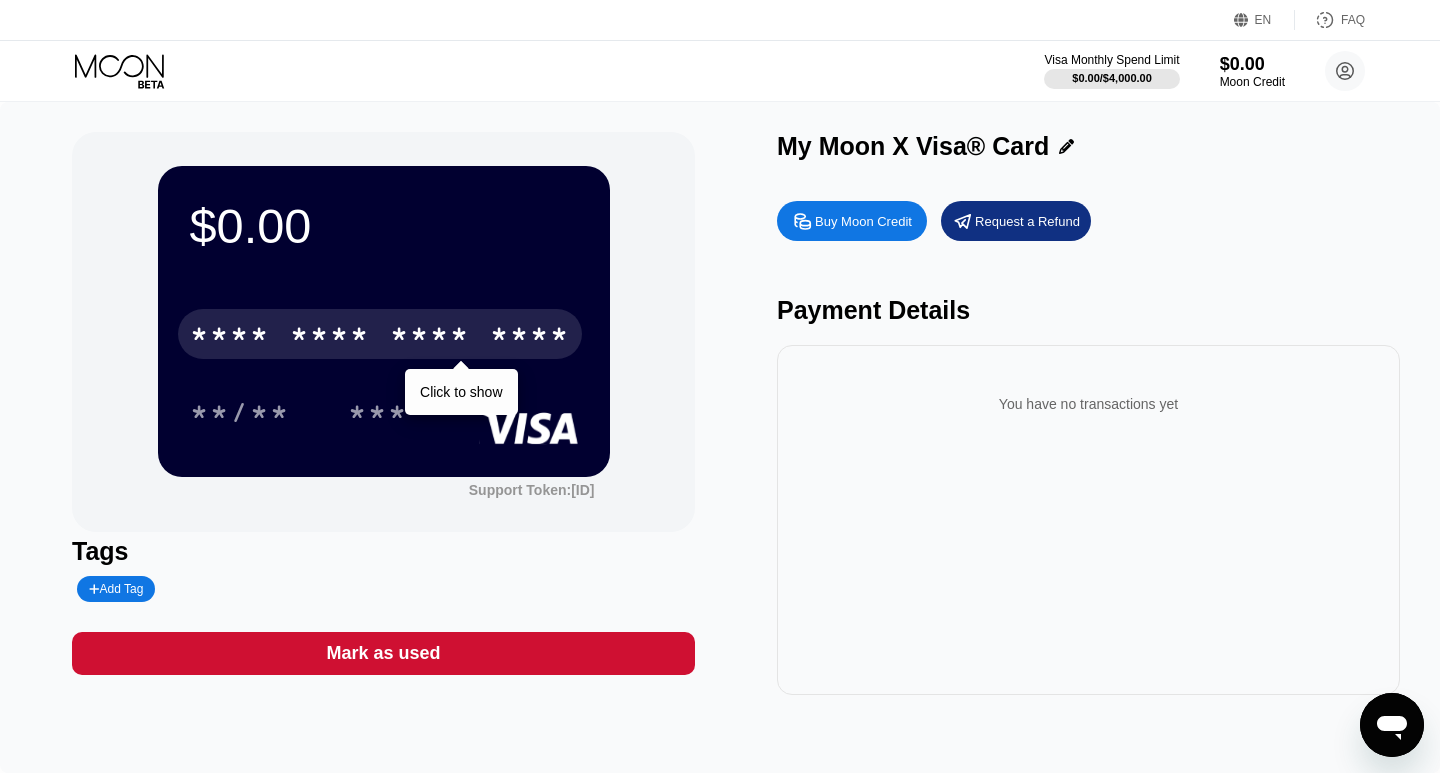 click on "Buy Moon Credit" at bounding box center [863, 221] 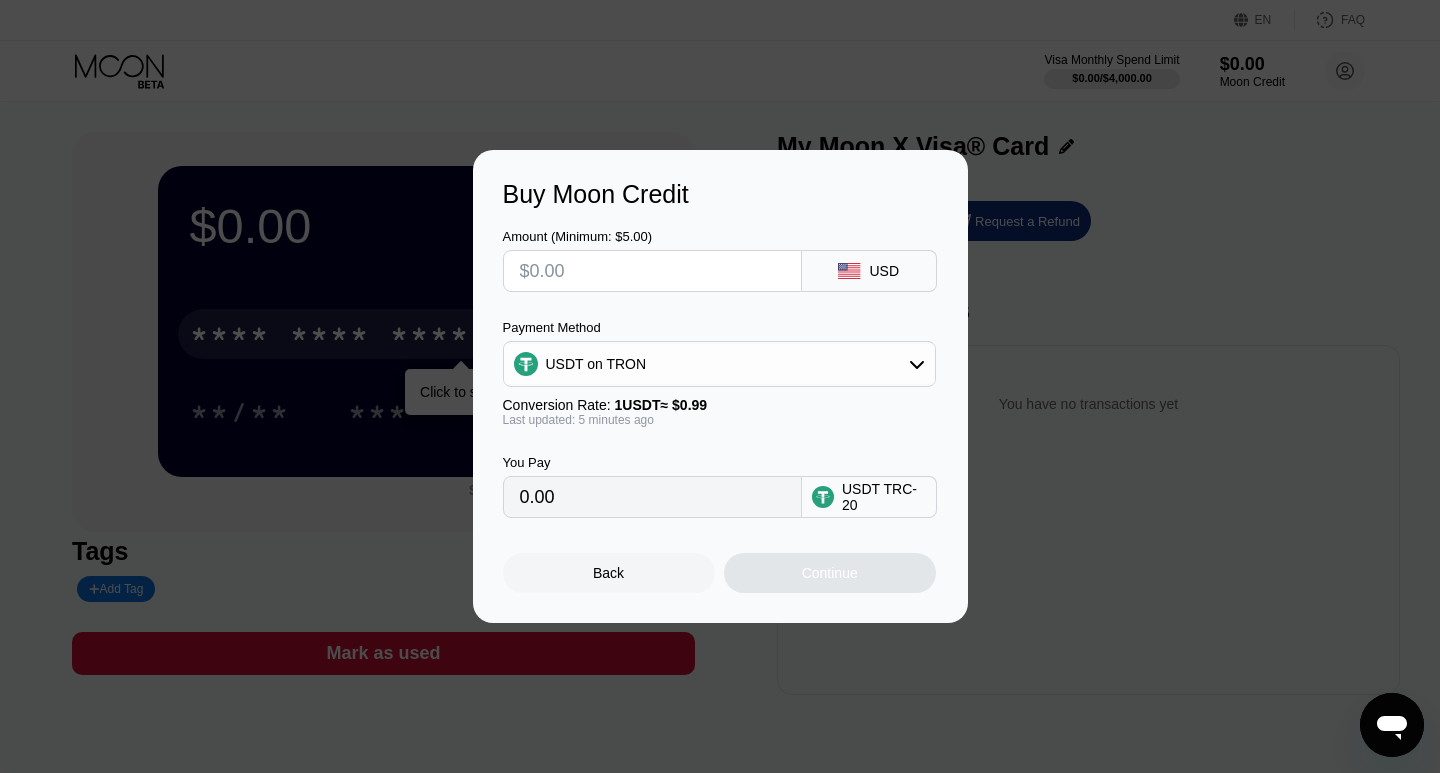 click at bounding box center (652, 271) 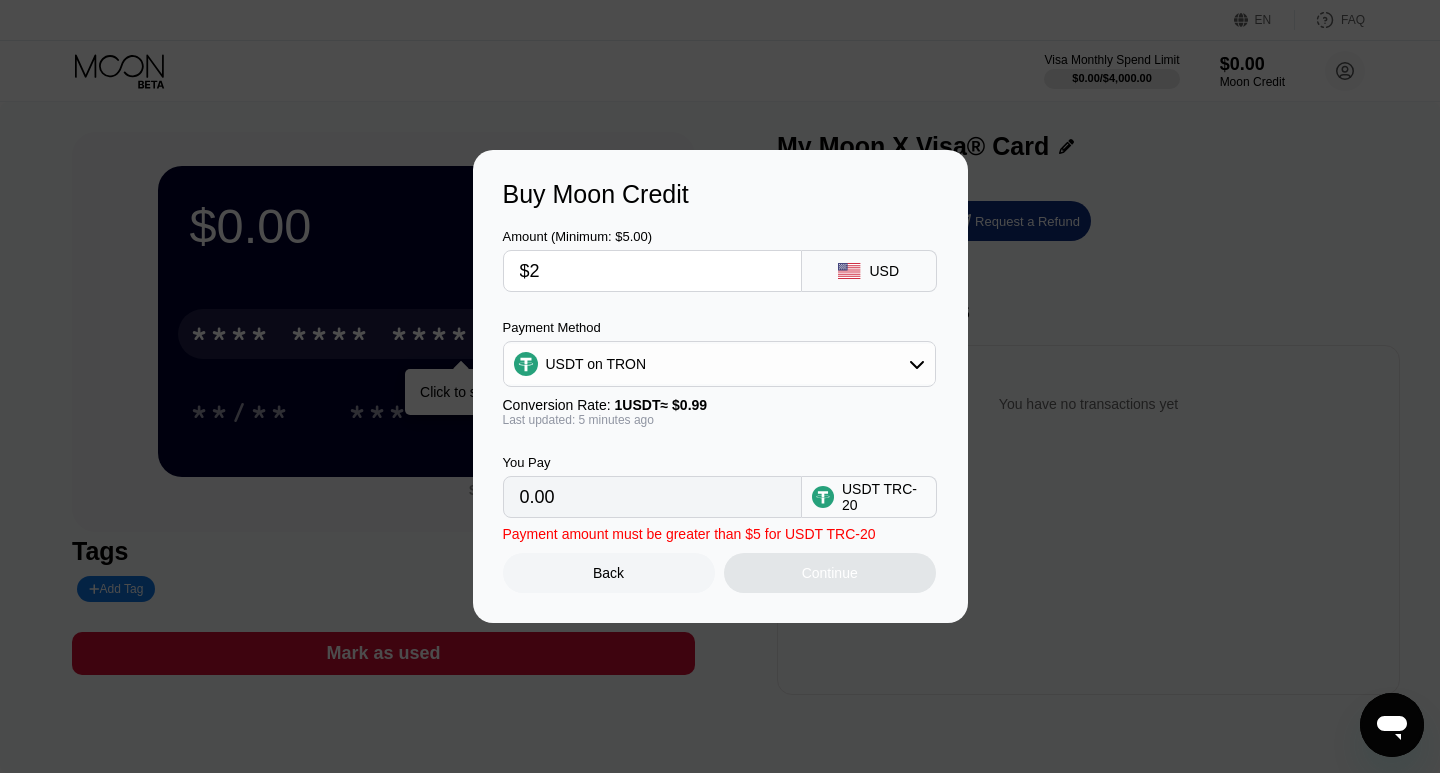 type on "2.02" 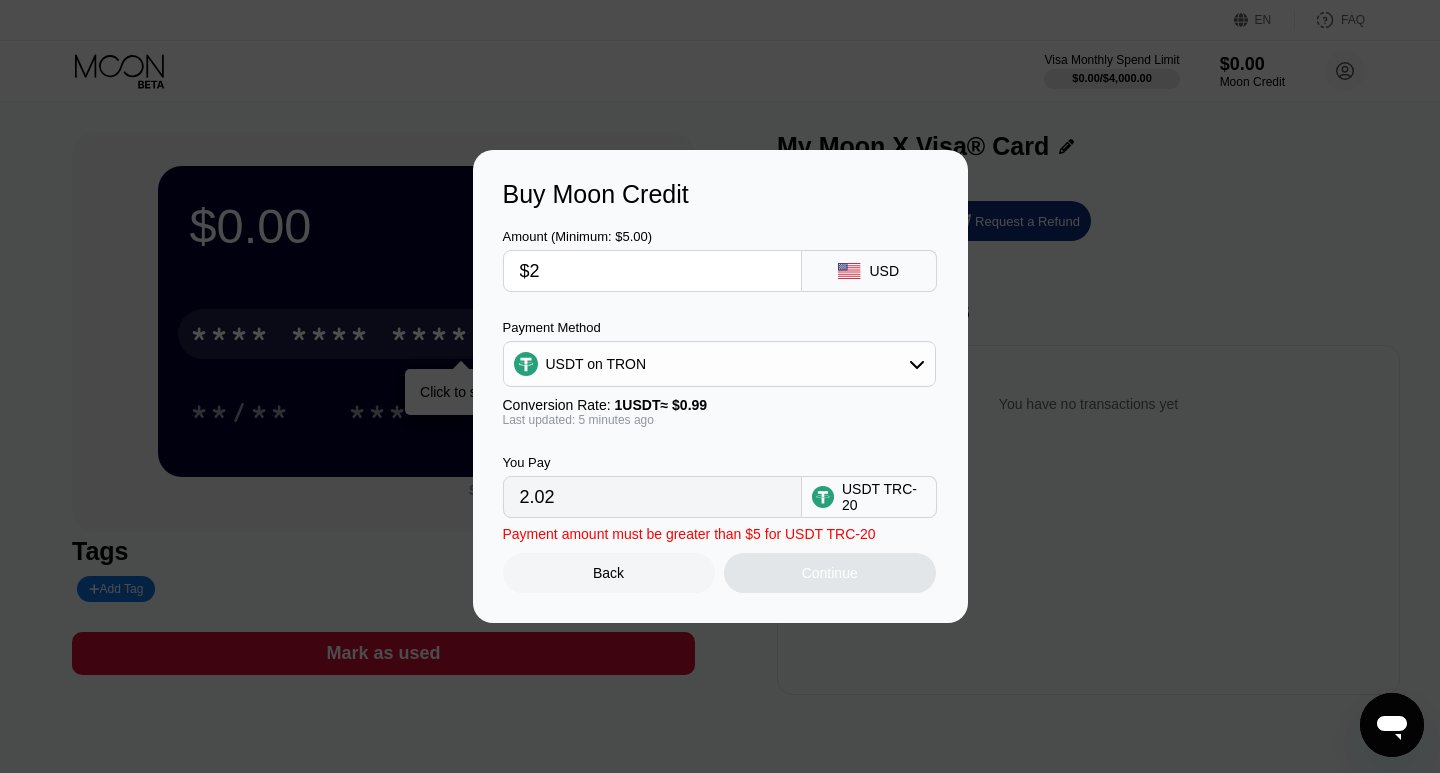 type on "$20" 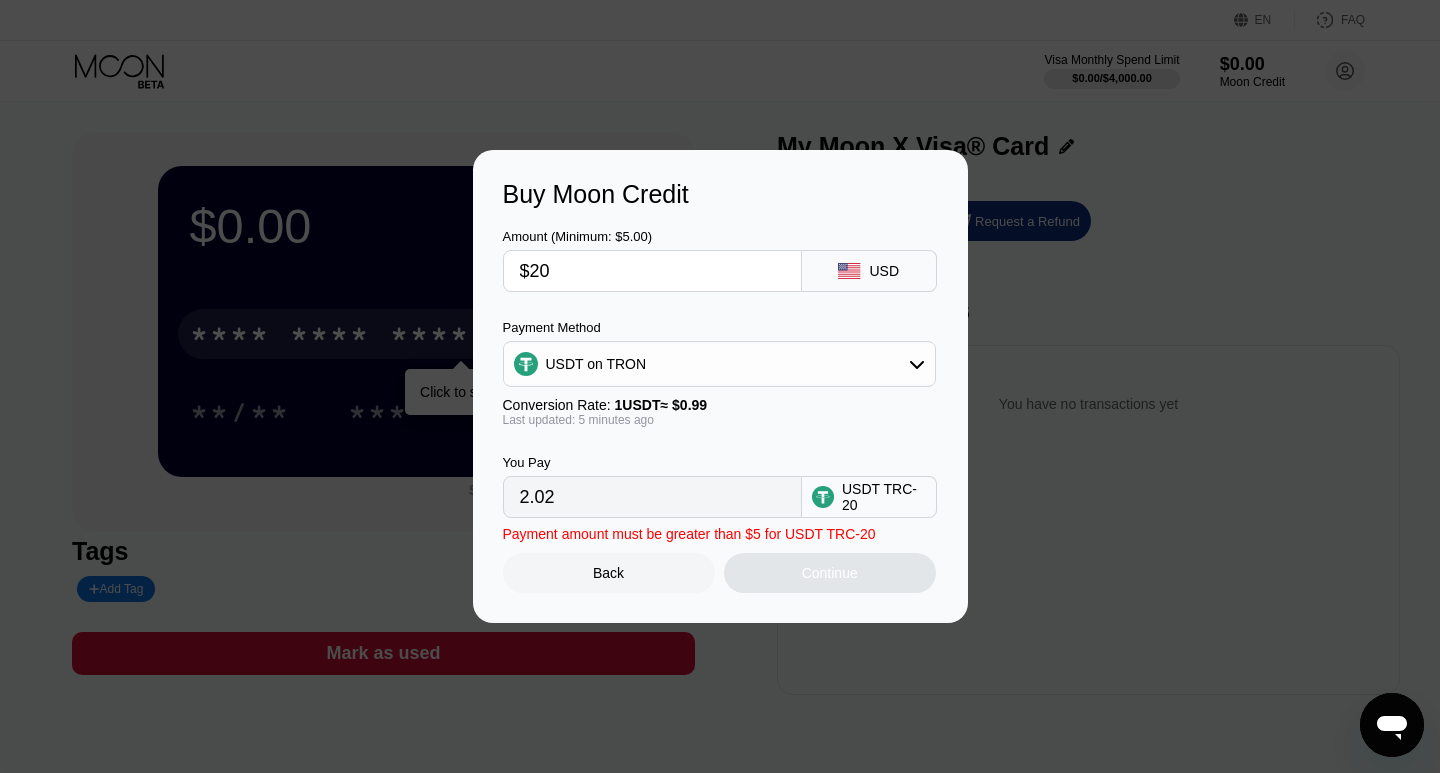 type on "20.20" 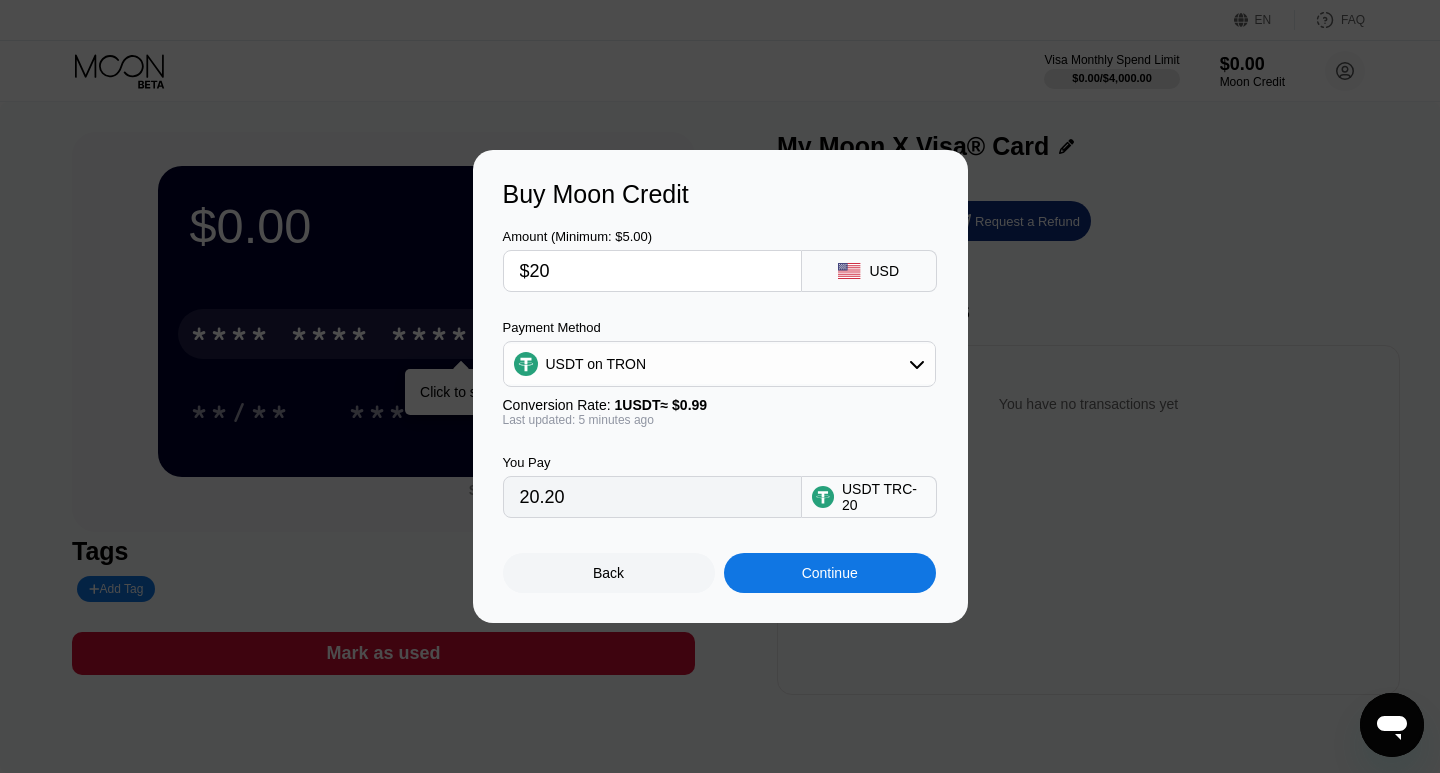 click on "Continue" at bounding box center (830, 573) 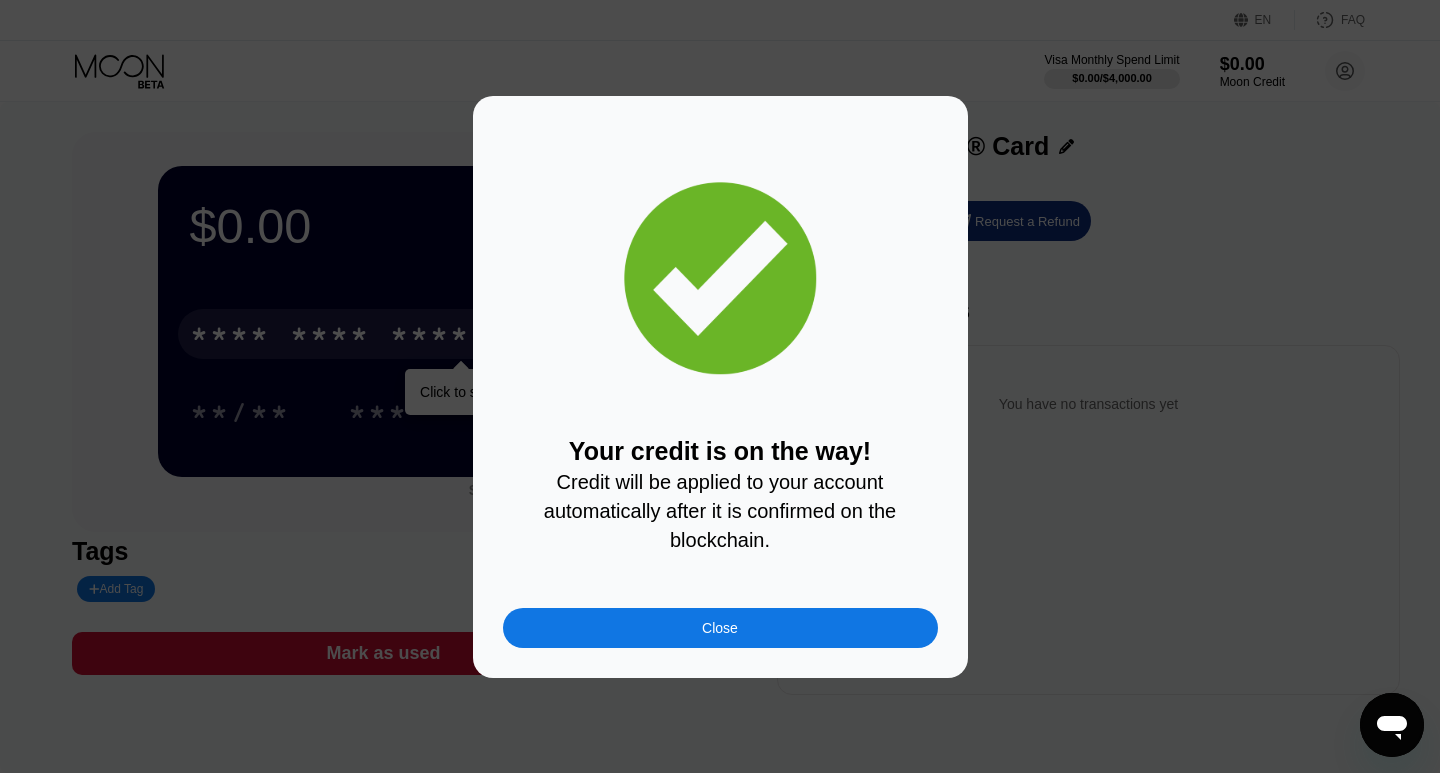 click on "Close" at bounding box center (720, 628) 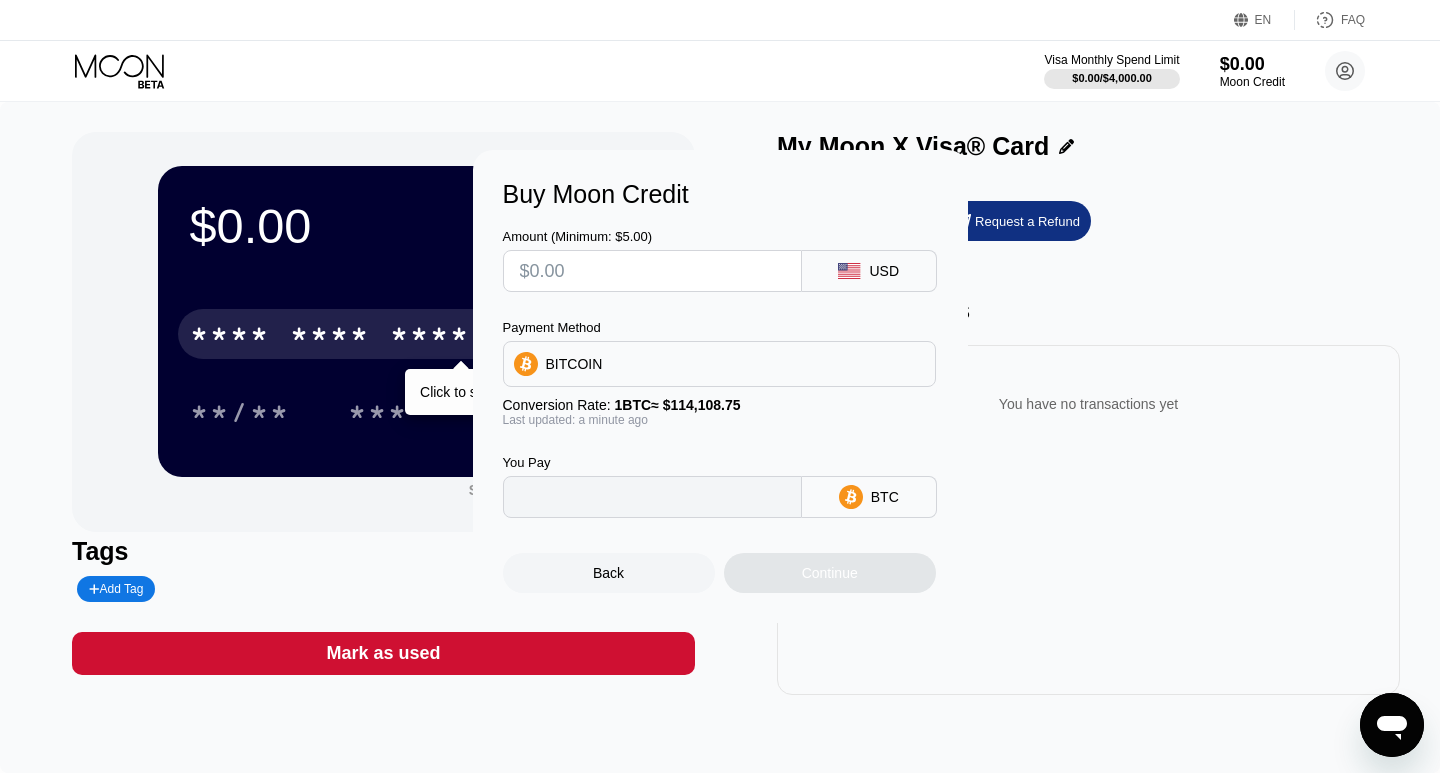 type on "0" 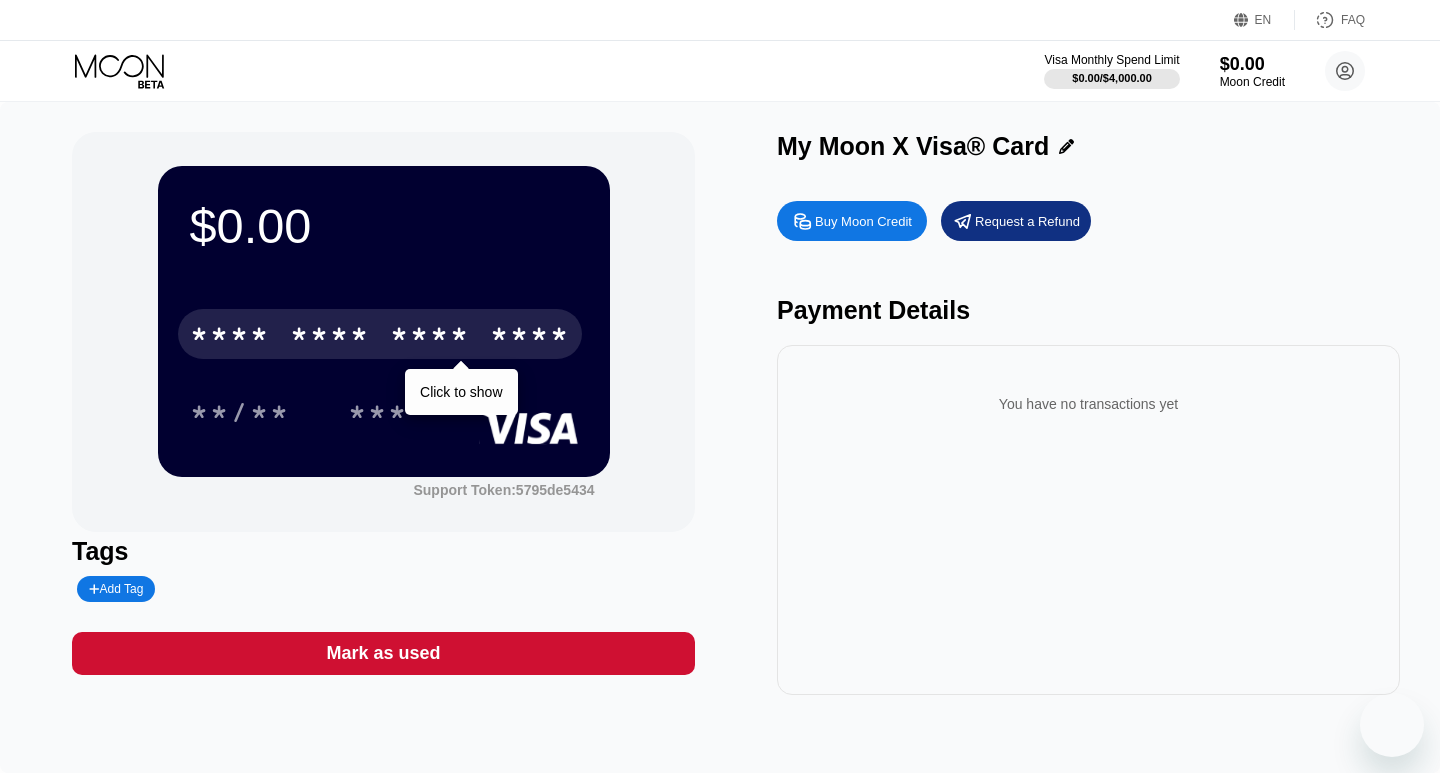 scroll, scrollTop: 0, scrollLeft: 0, axis: both 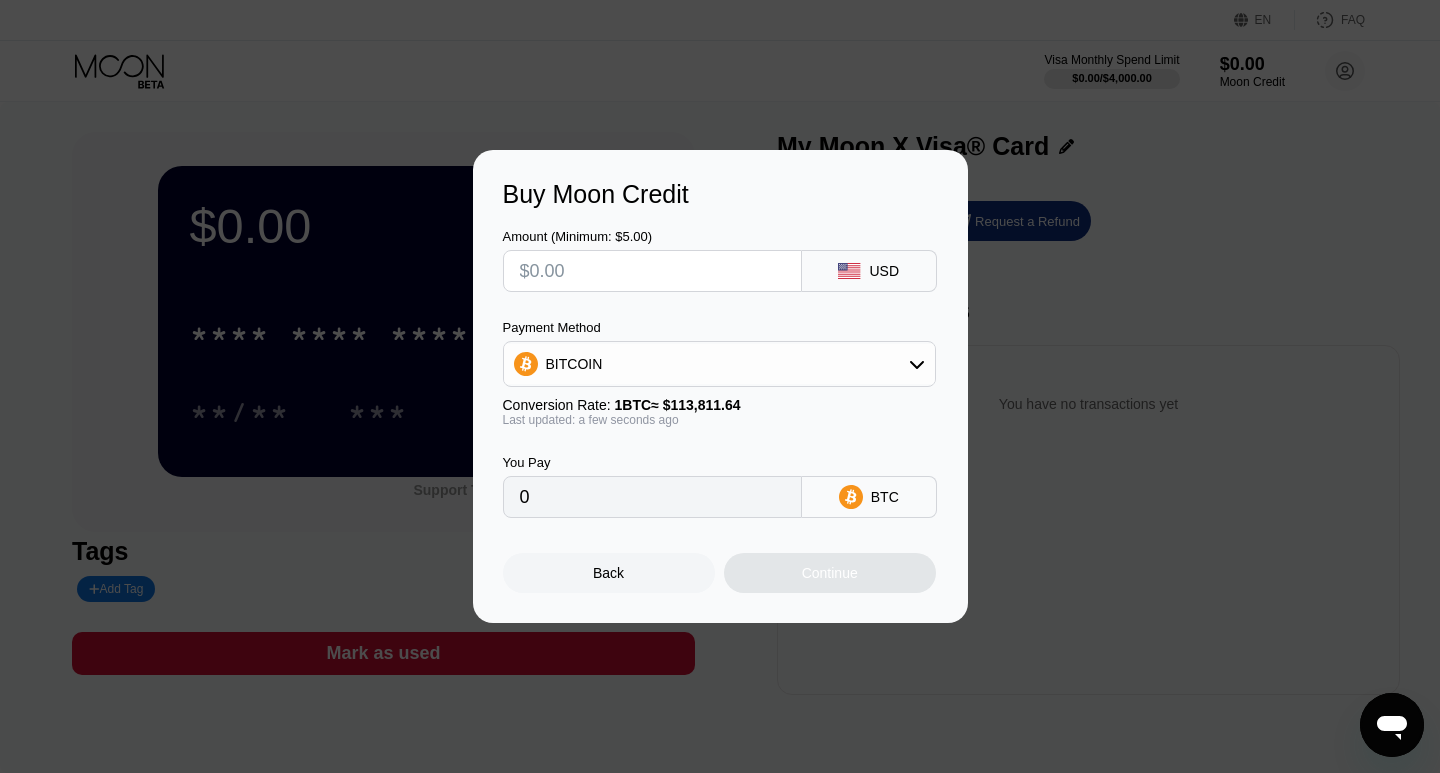 click on "Back" at bounding box center (609, 573) 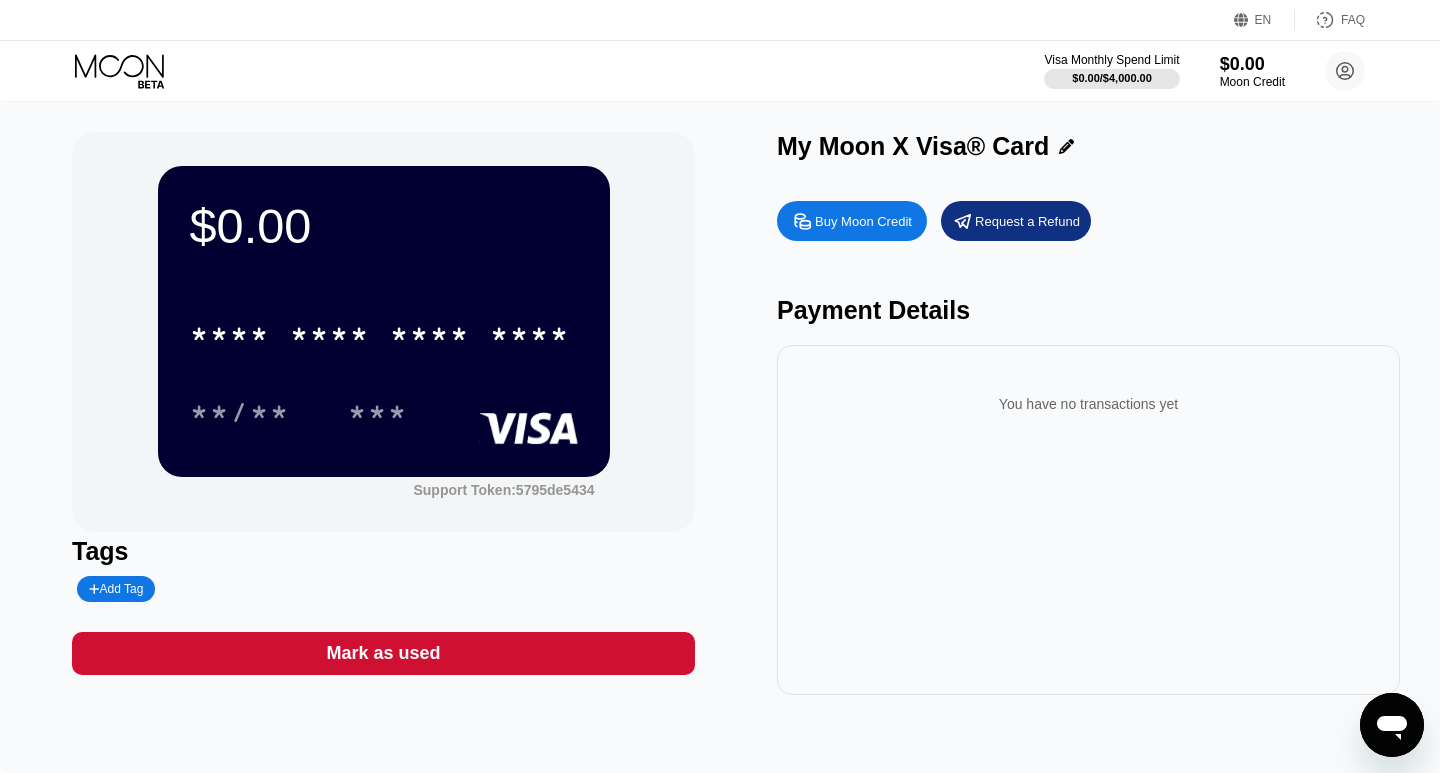 click 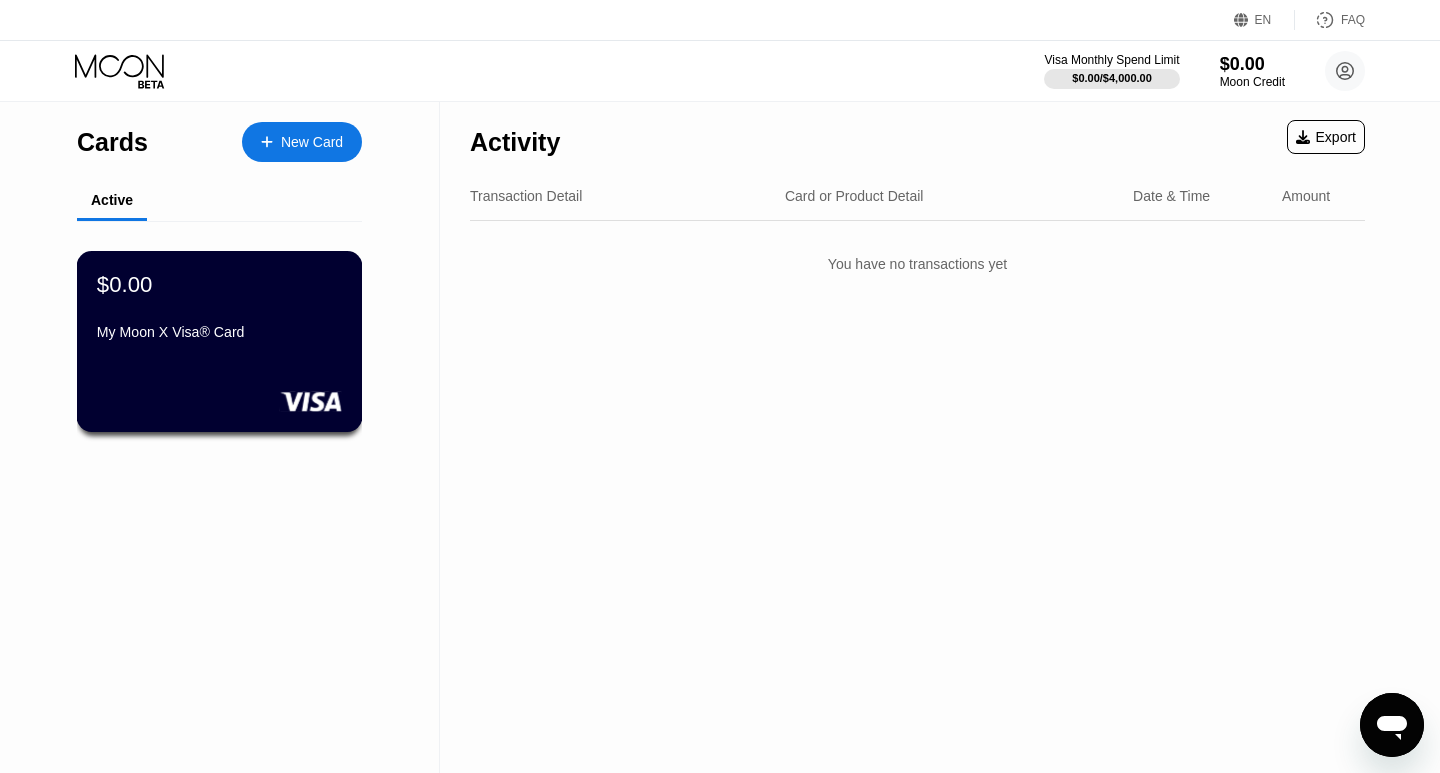 click on "$0.00 My Moon X Visa® Card" at bounding box center [219, 309] 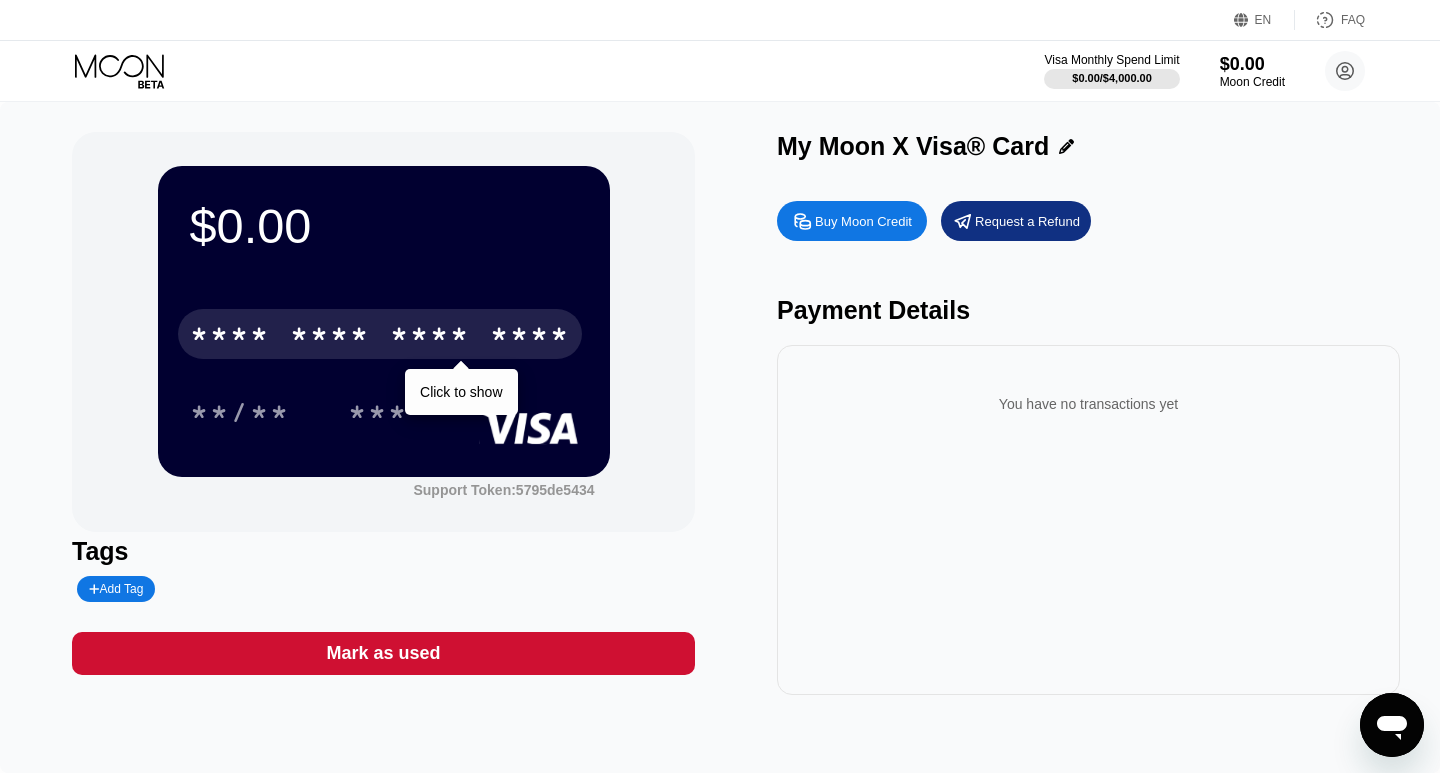 click on "* * * *" at bounding box center (430, 337) 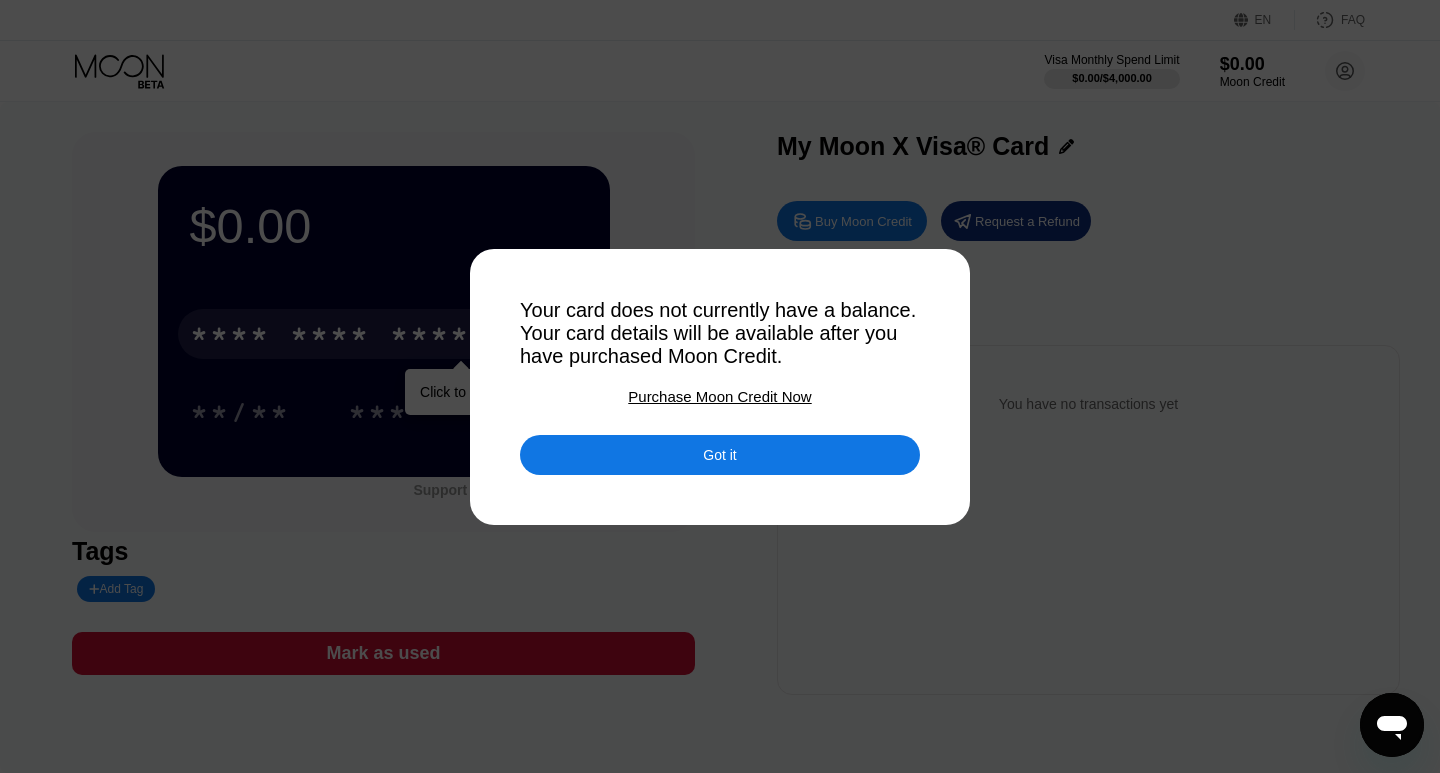 click on "Got it" at bounding box center (720, 455) 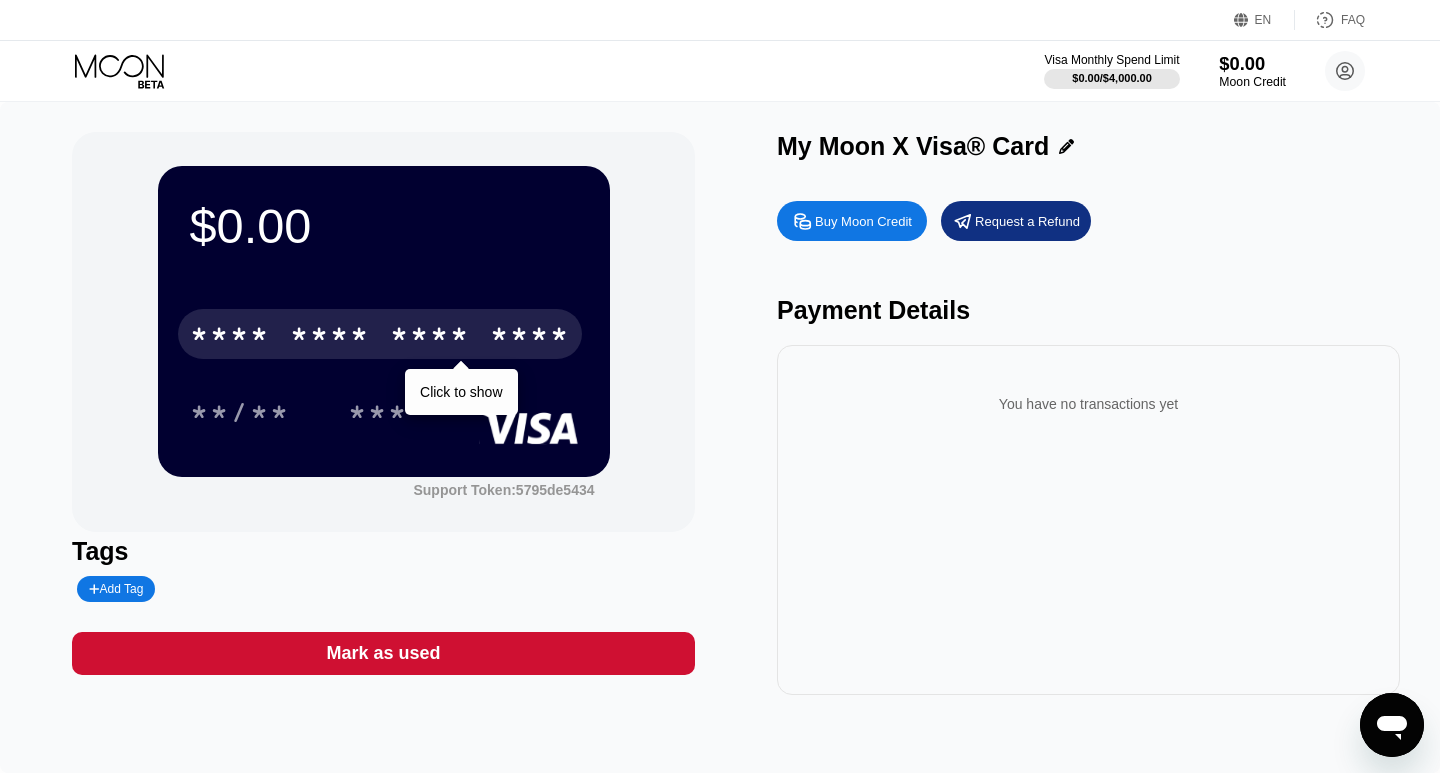 click on "$0.00" at bounding box center [1252, 63] 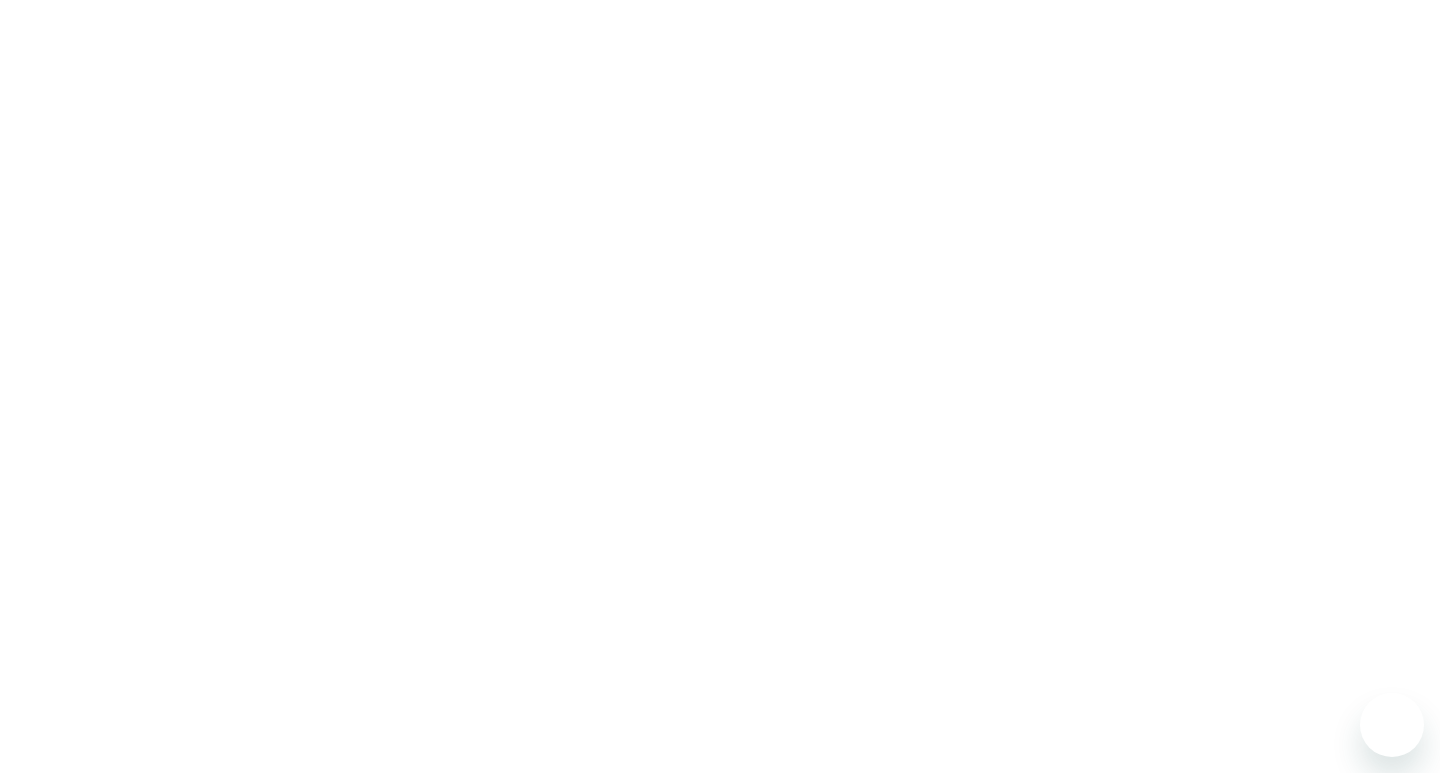 scroll, scrollTop: 0, scrollLeft: 0, axis: both 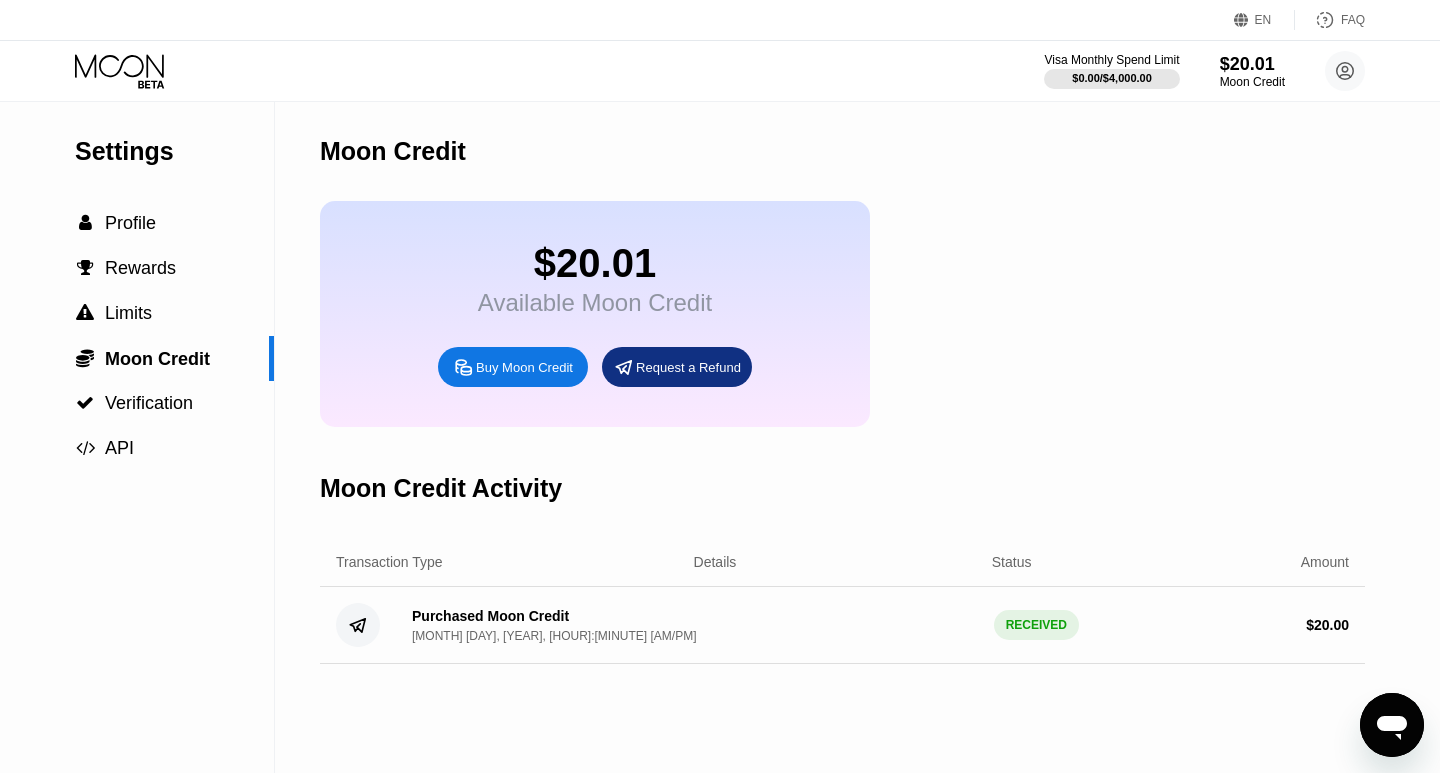 click 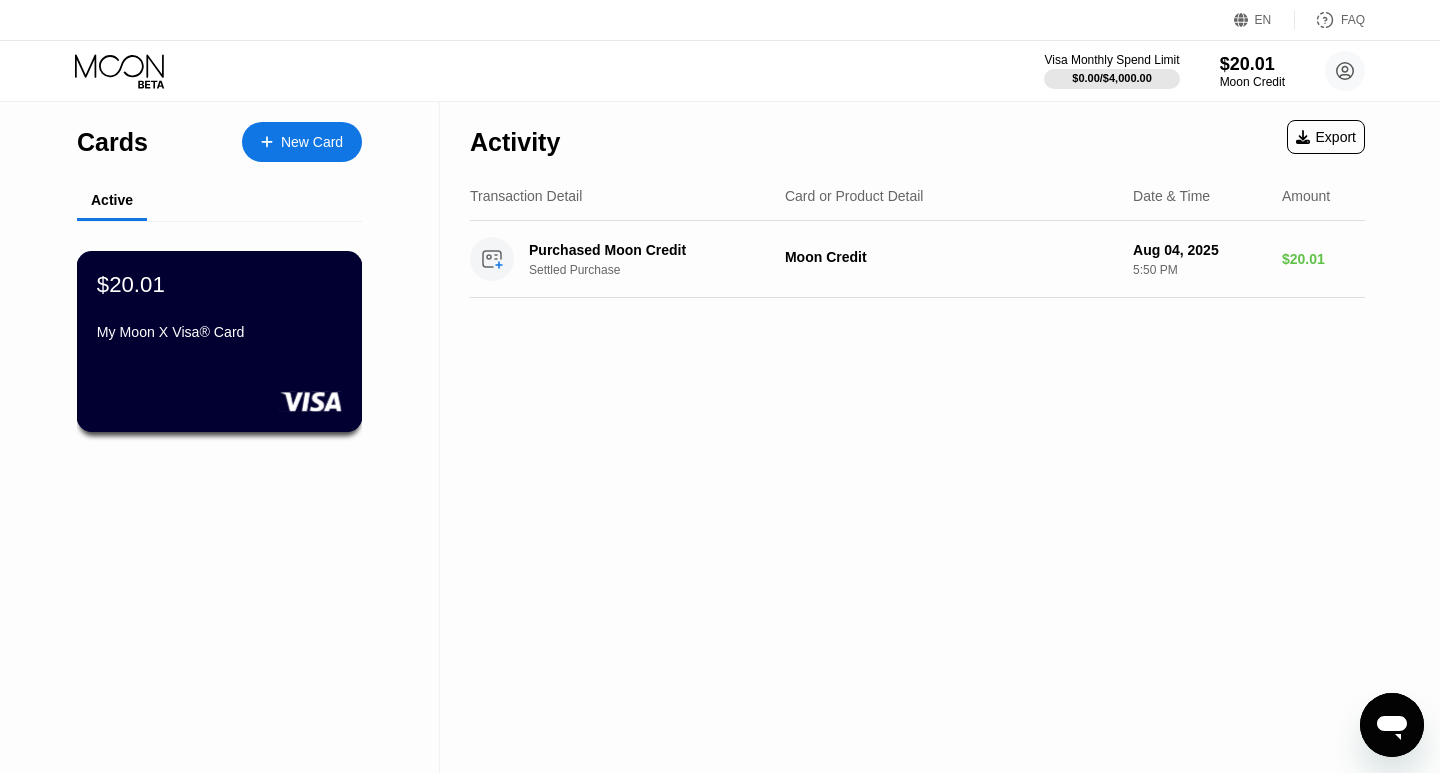 click on "My Moon X Visa® Card" at bounding box center [219, 336] 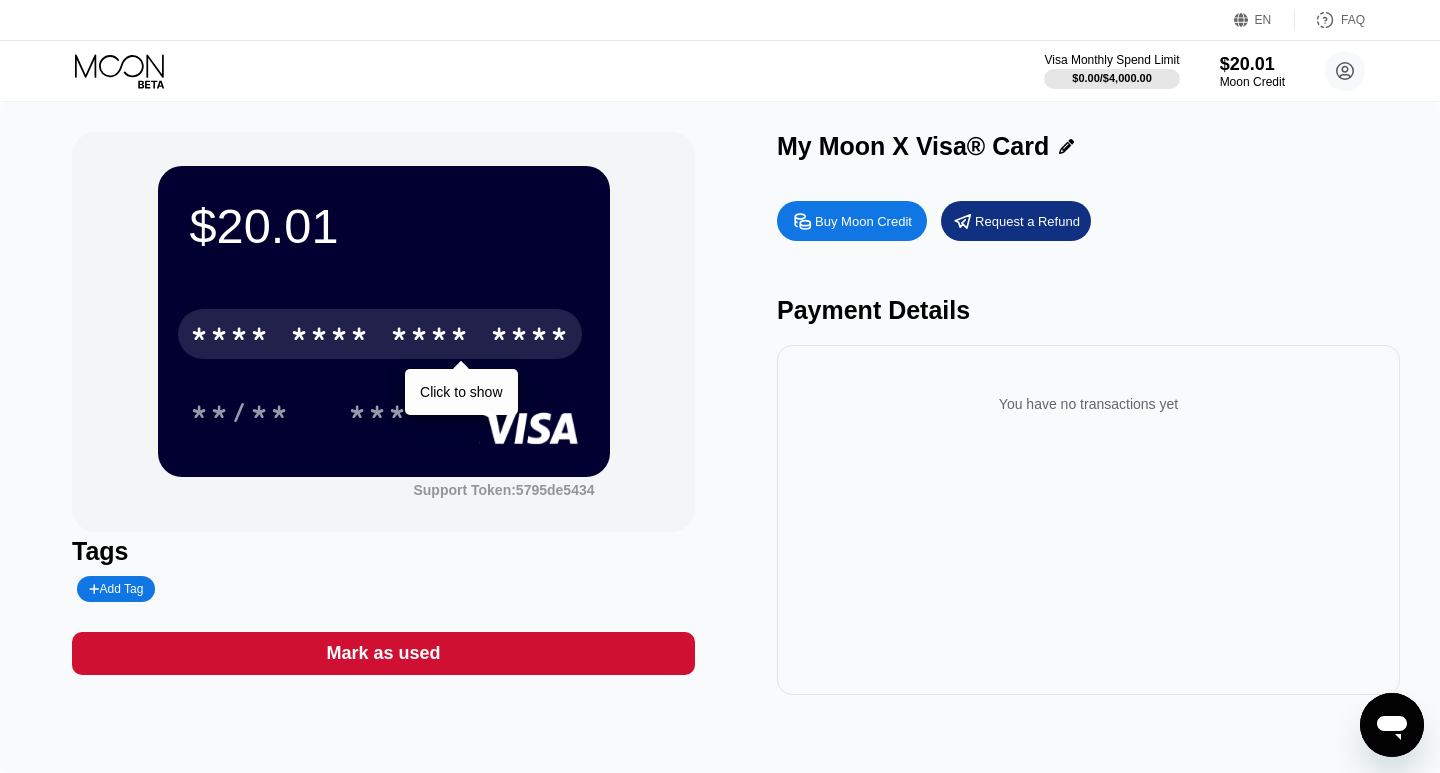 click on "* * * *" at bounding box center (230, 337) 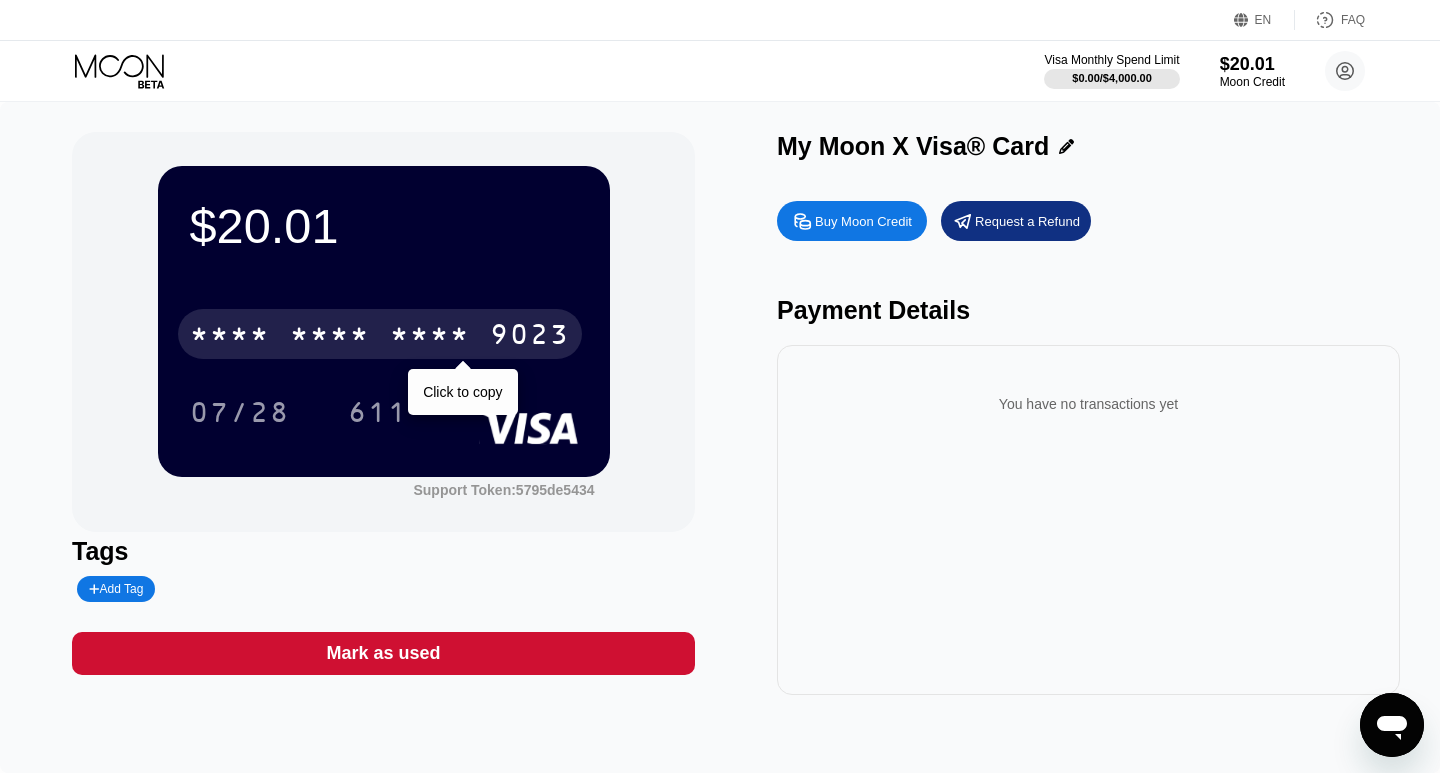 click on "9023" at bounding box center (530, 337) 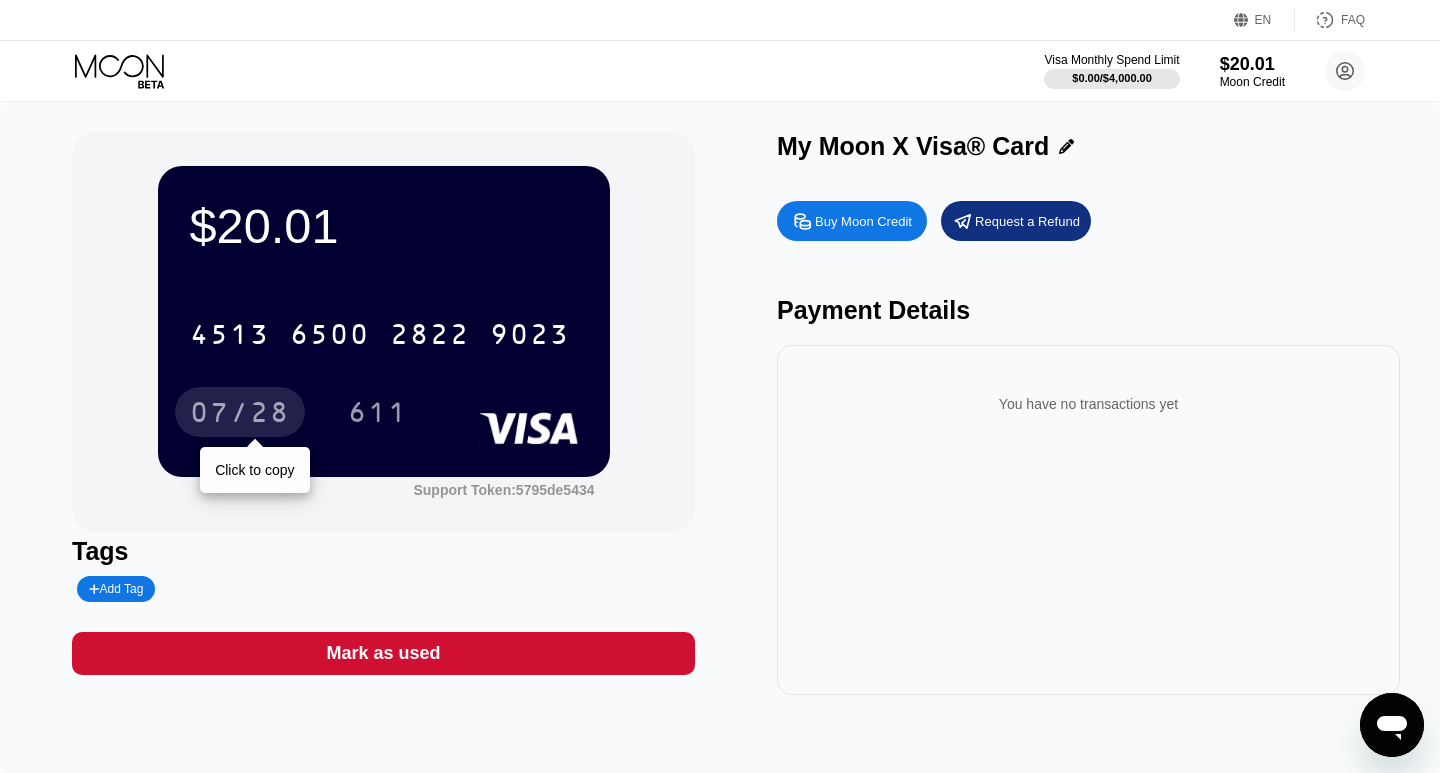 click on "07/28" at bounding box center [240, 415] 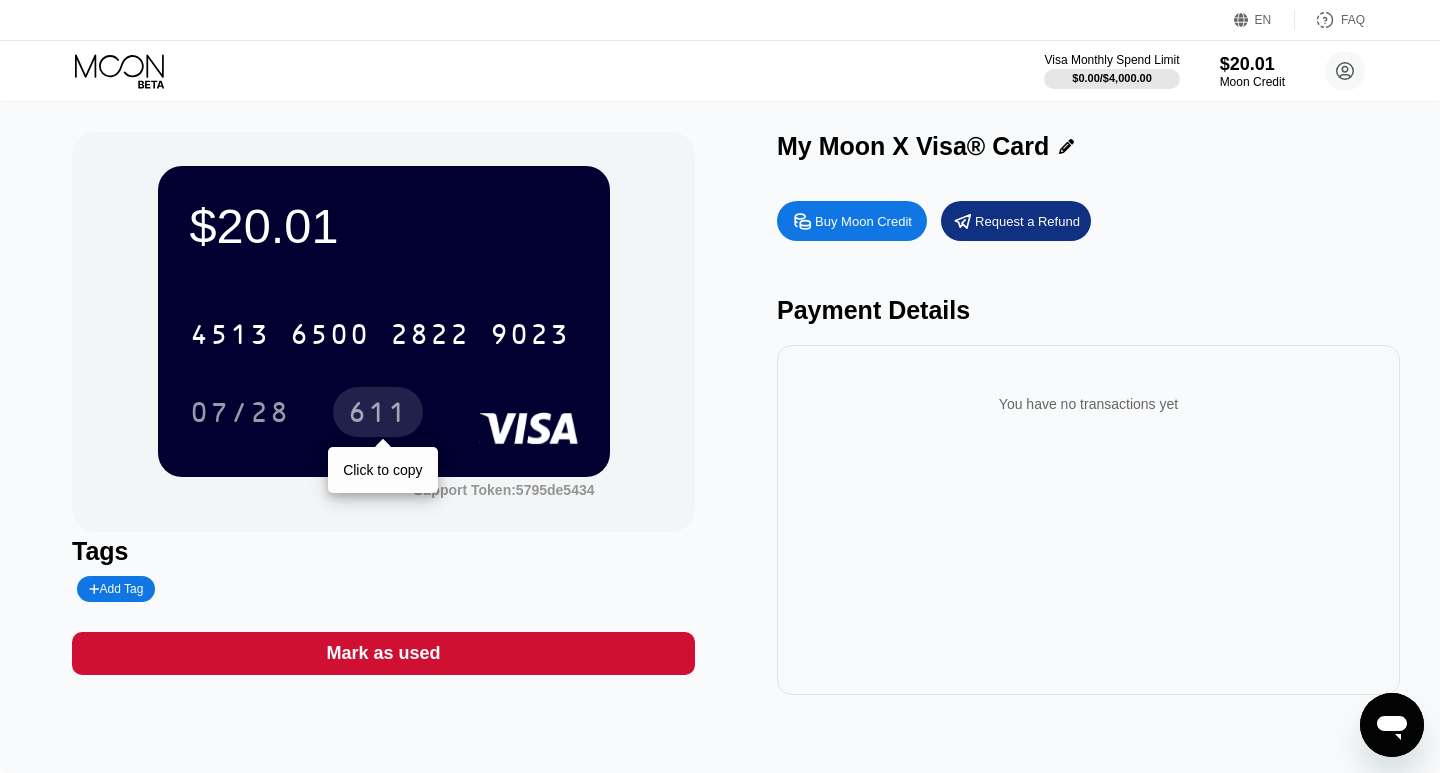 click on "611" at bounding box center (378, 415) 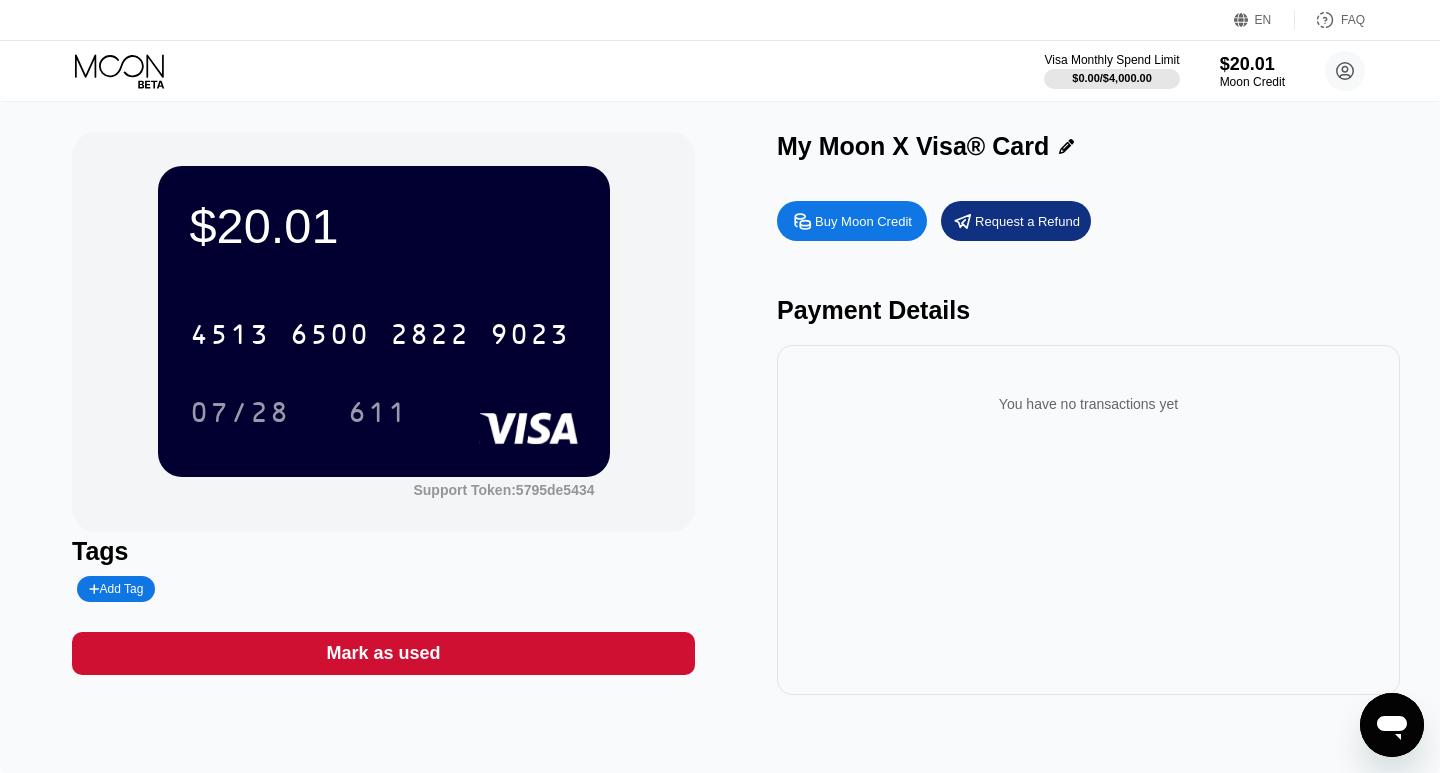 scroll, scrollTop: 0, scrollLeft: 0, axis: both 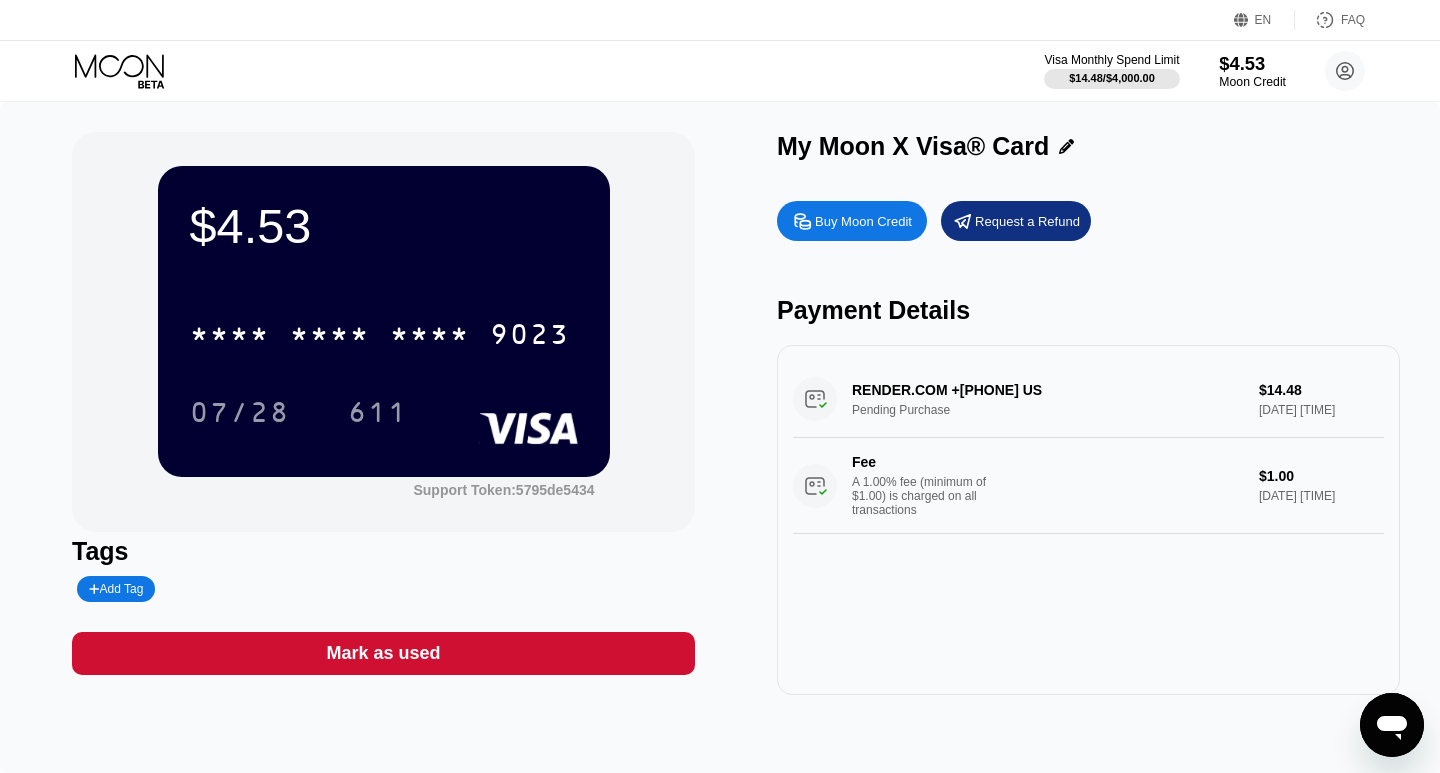 click on "$4.53" at bounding box center (1252, 63) 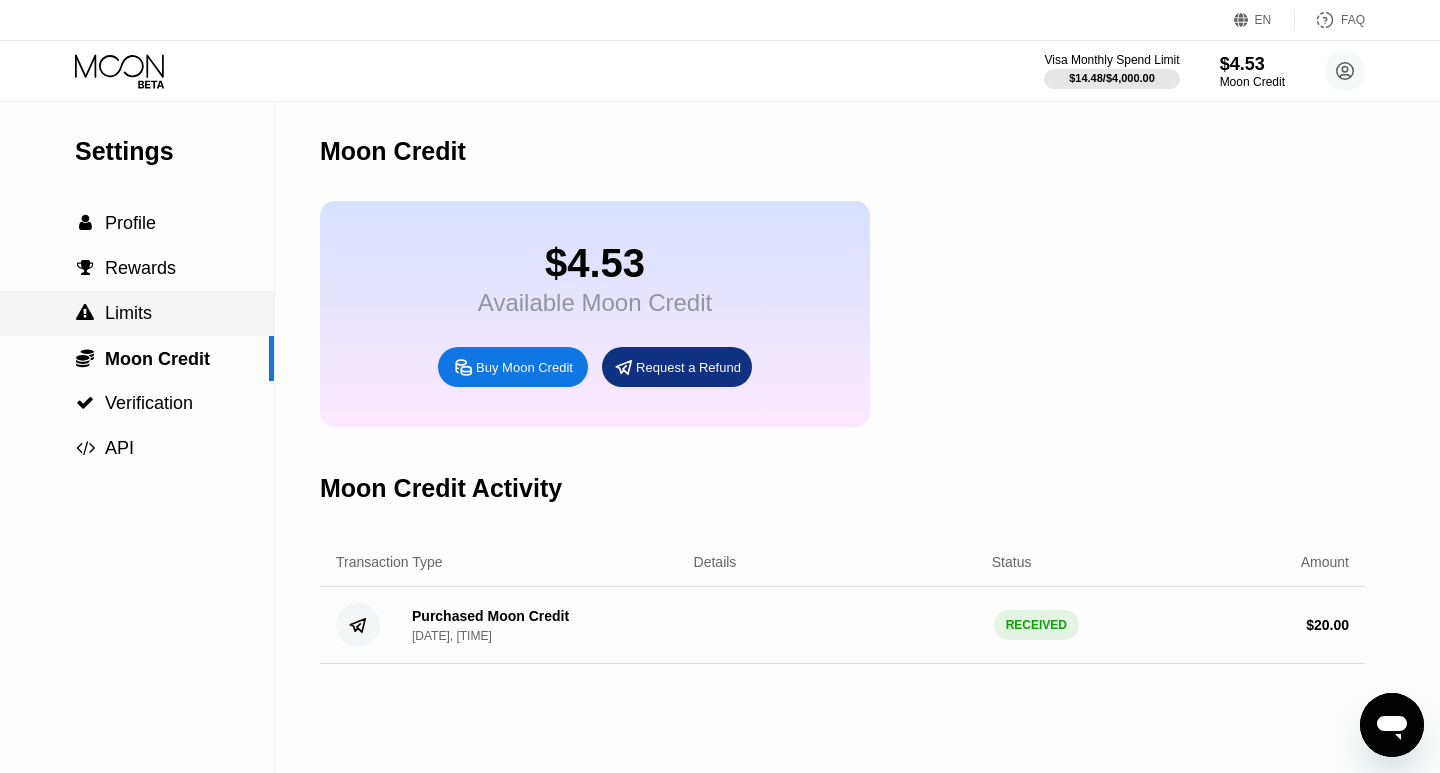 click on "Limits" at bounding box center [128, 313] 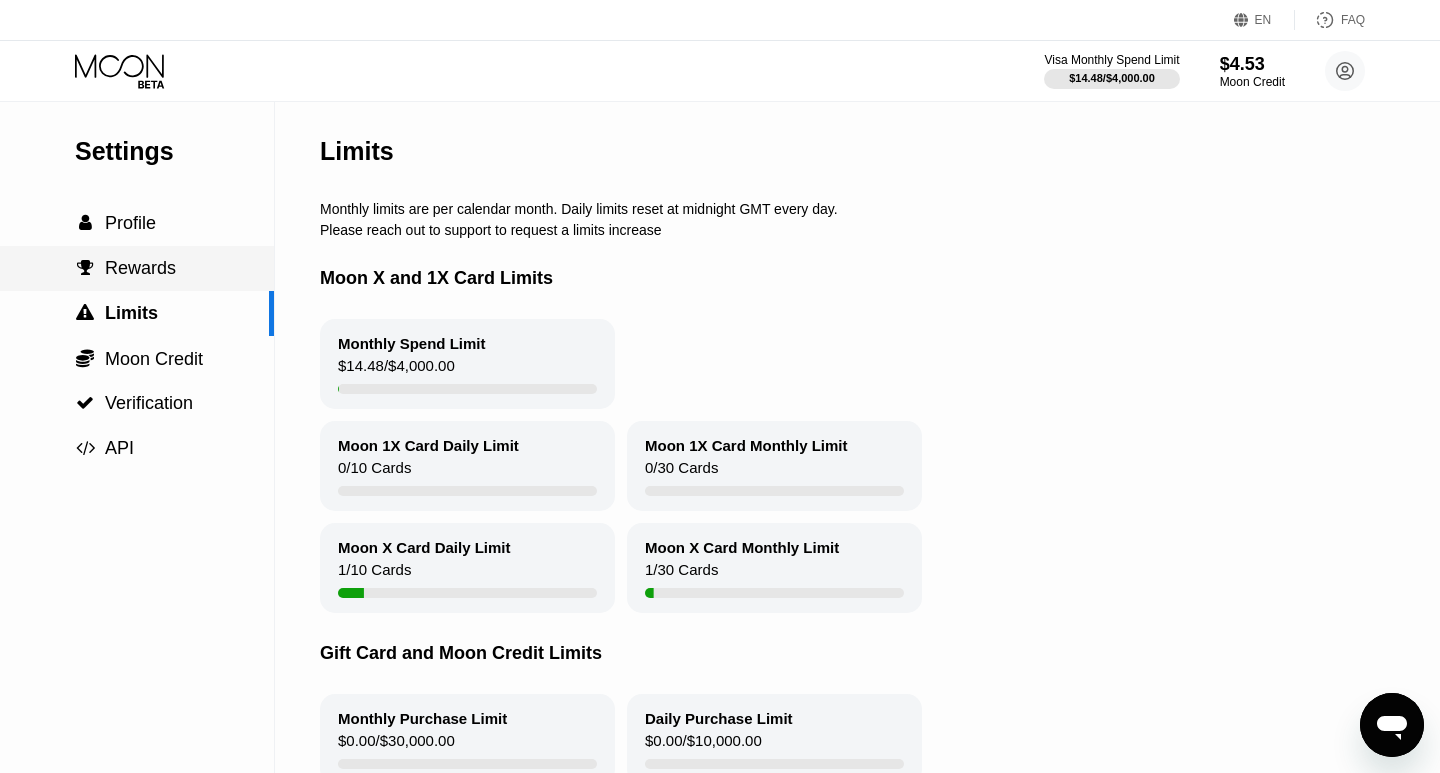 scroll, scrollTop: 0, scrollLeft: 0, axis: both 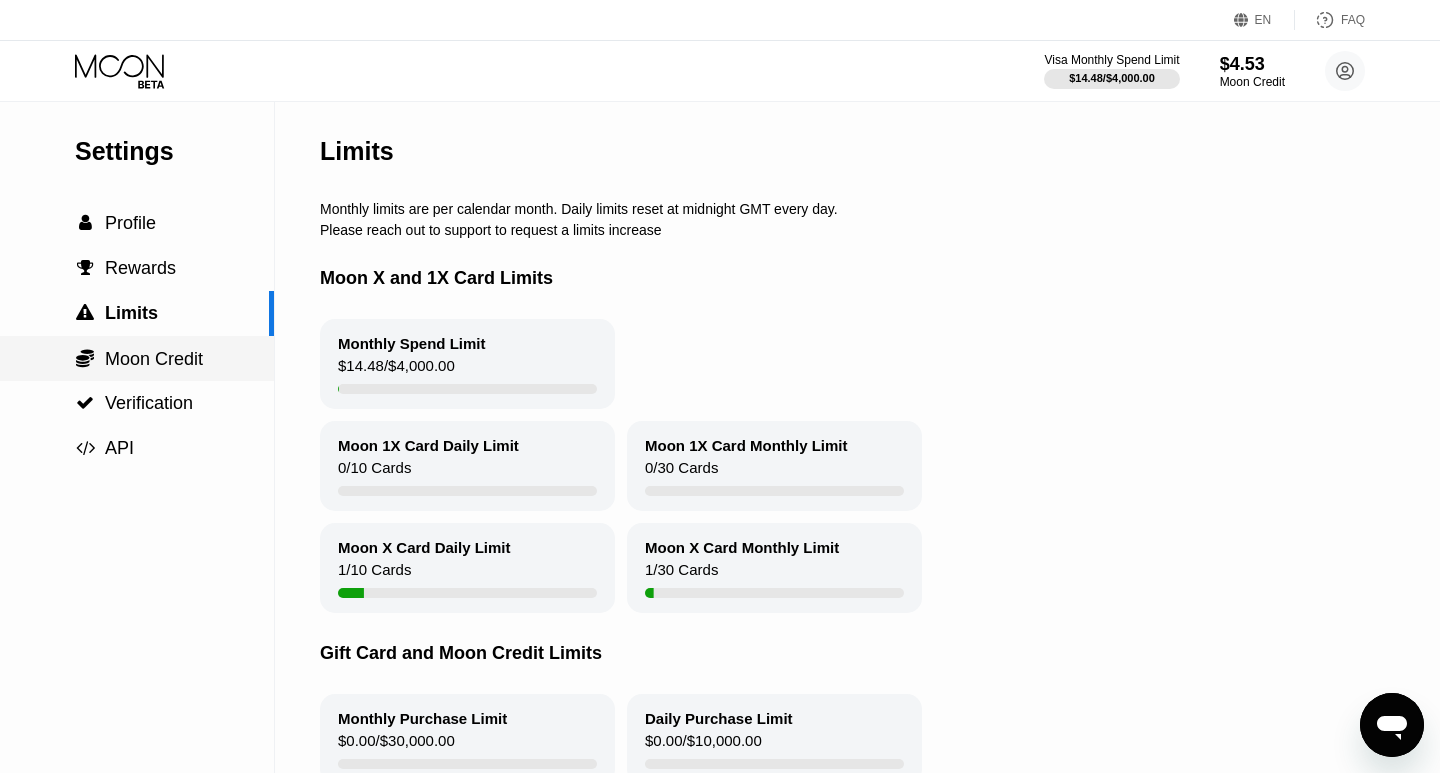 click on "Moon Credit" at bounding box center (154, 359) 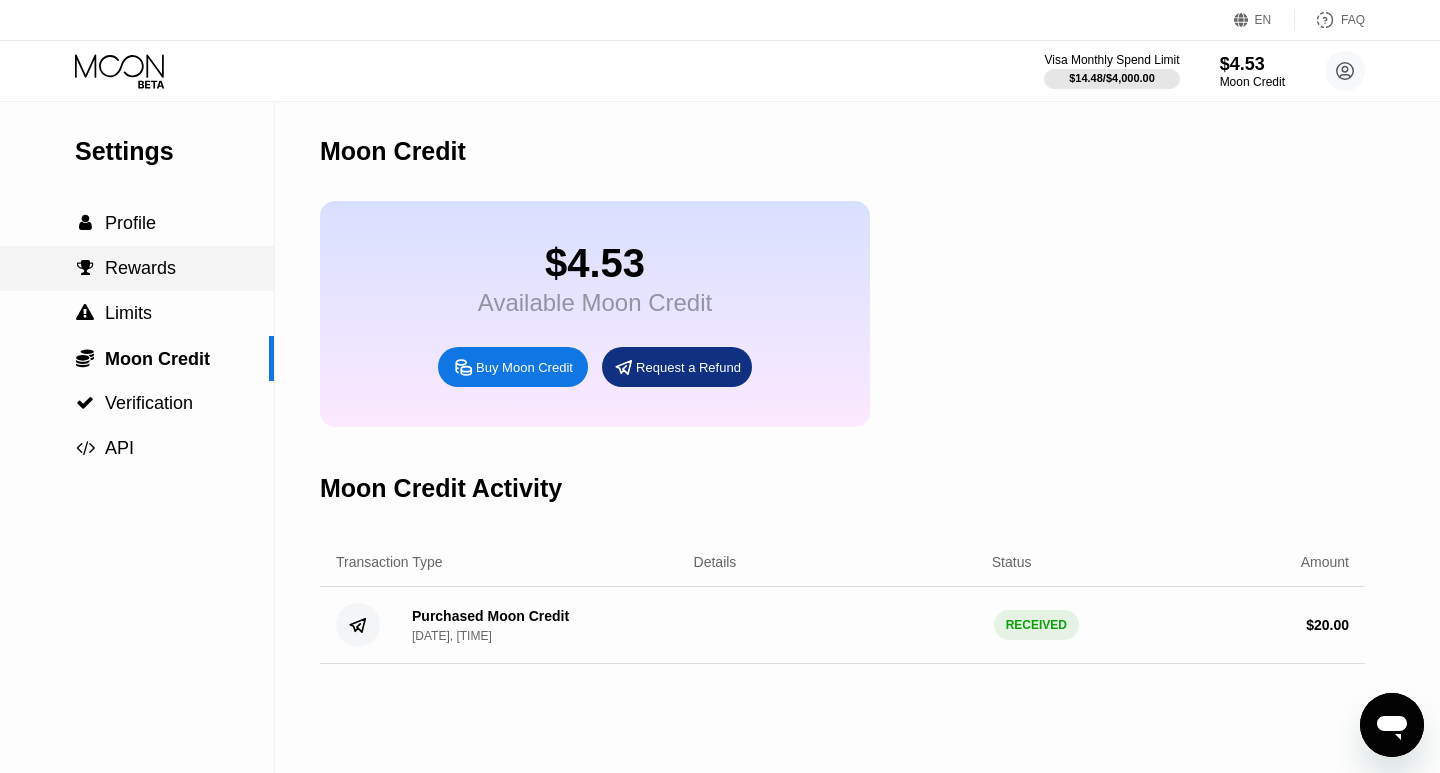 click on "Rewards" at bounding box center [140, 268] 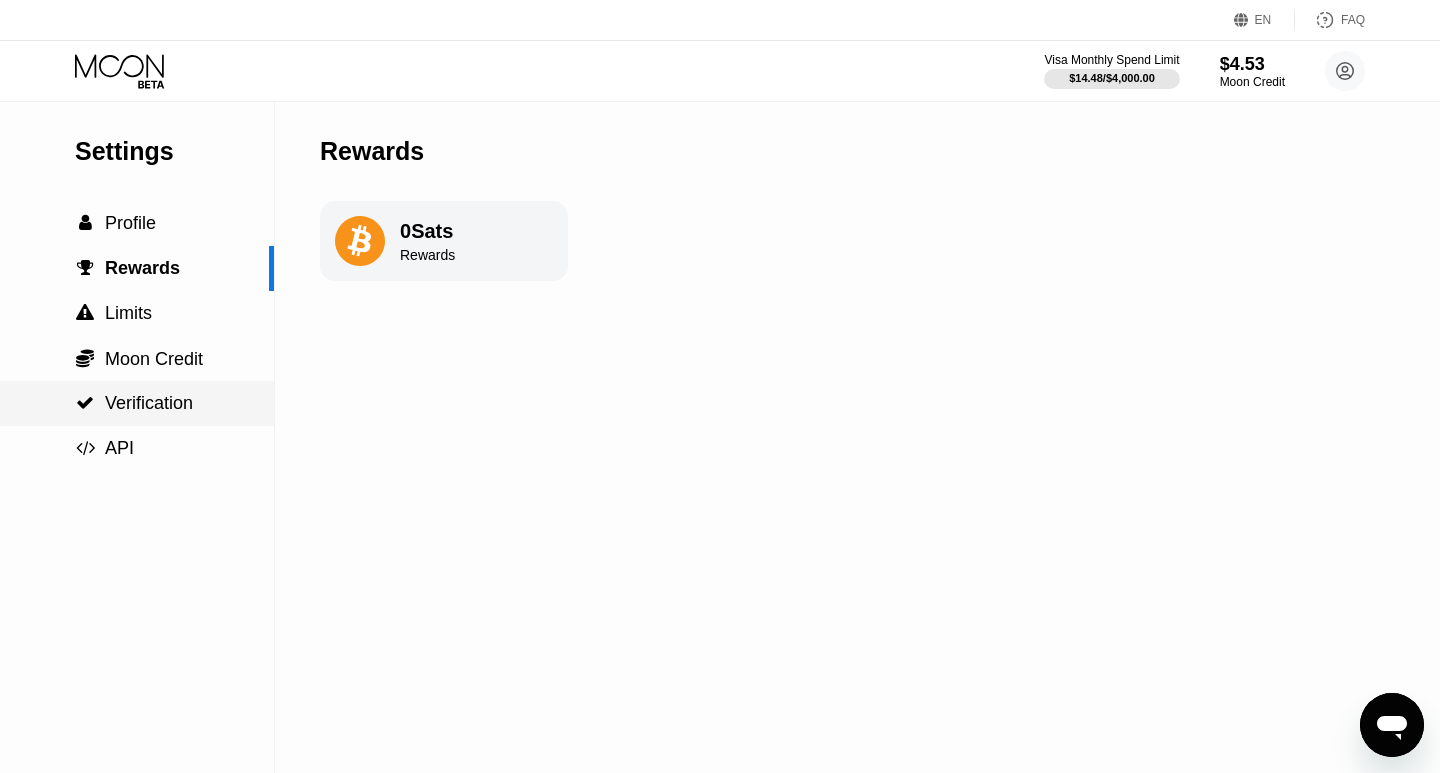 click on "Verification" at bounding box center [149, 403] 